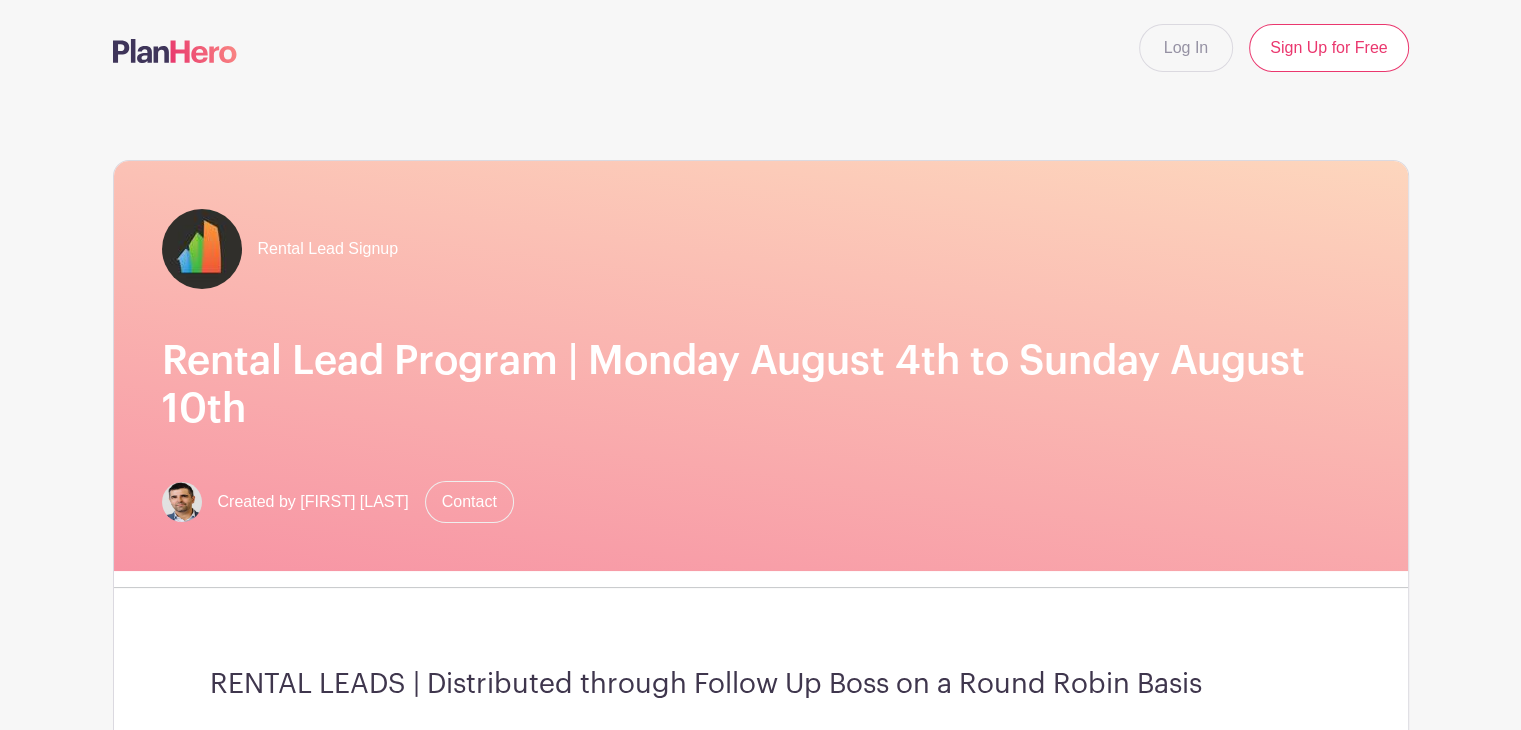 scroll, scrollTop: 600, scrollLeft: 0, axis: vertical 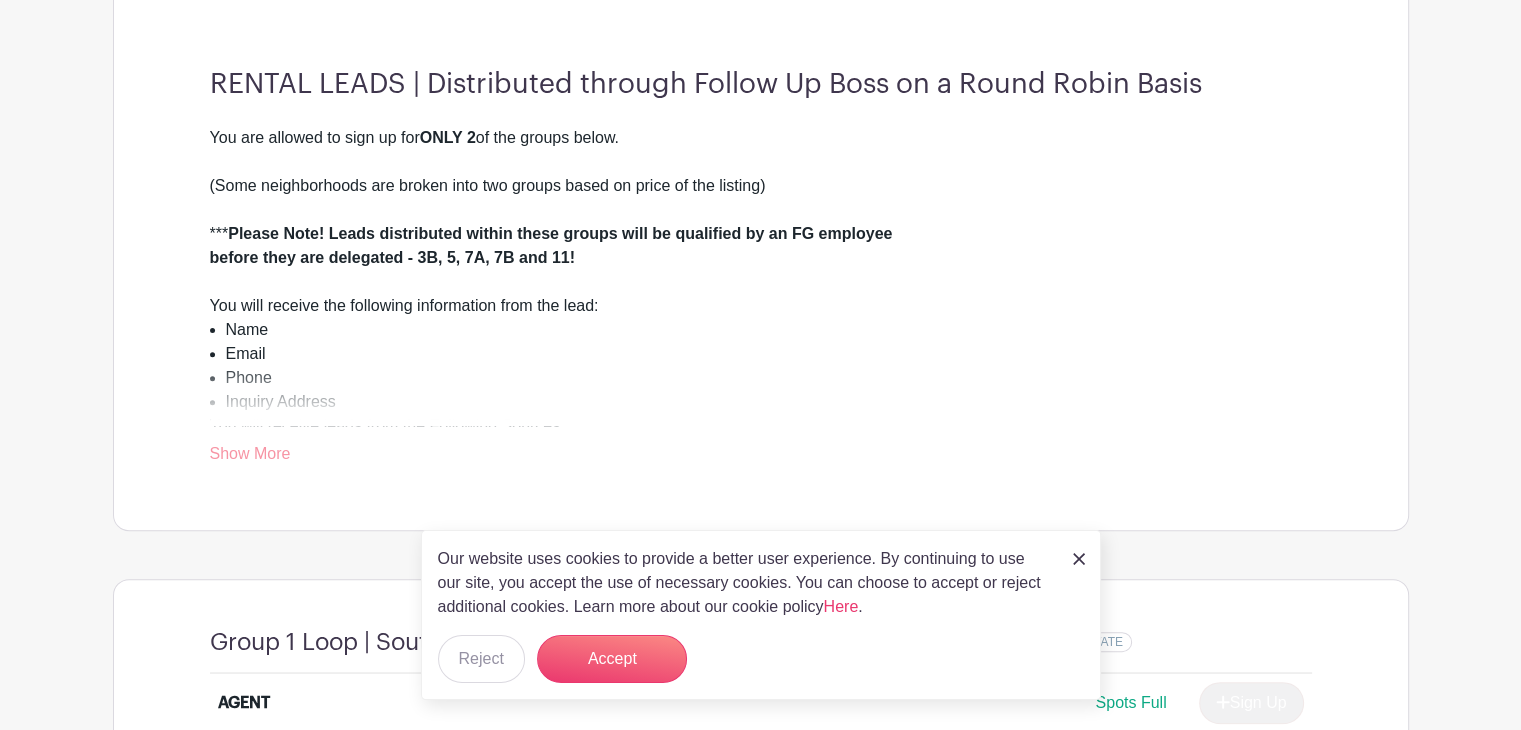 click on "Show More" at bounding box center [250, 457] 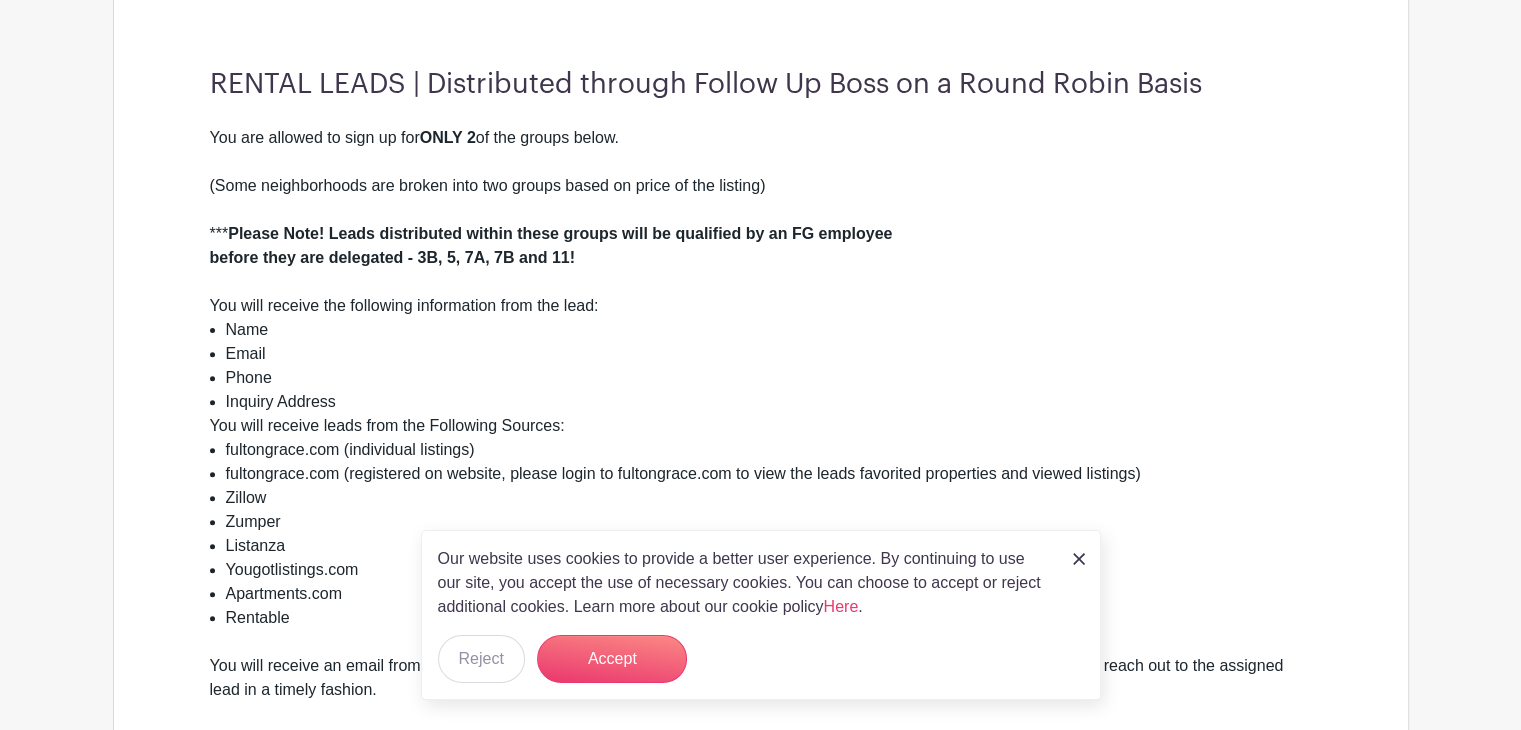 click at bounding box center (1079, 559) 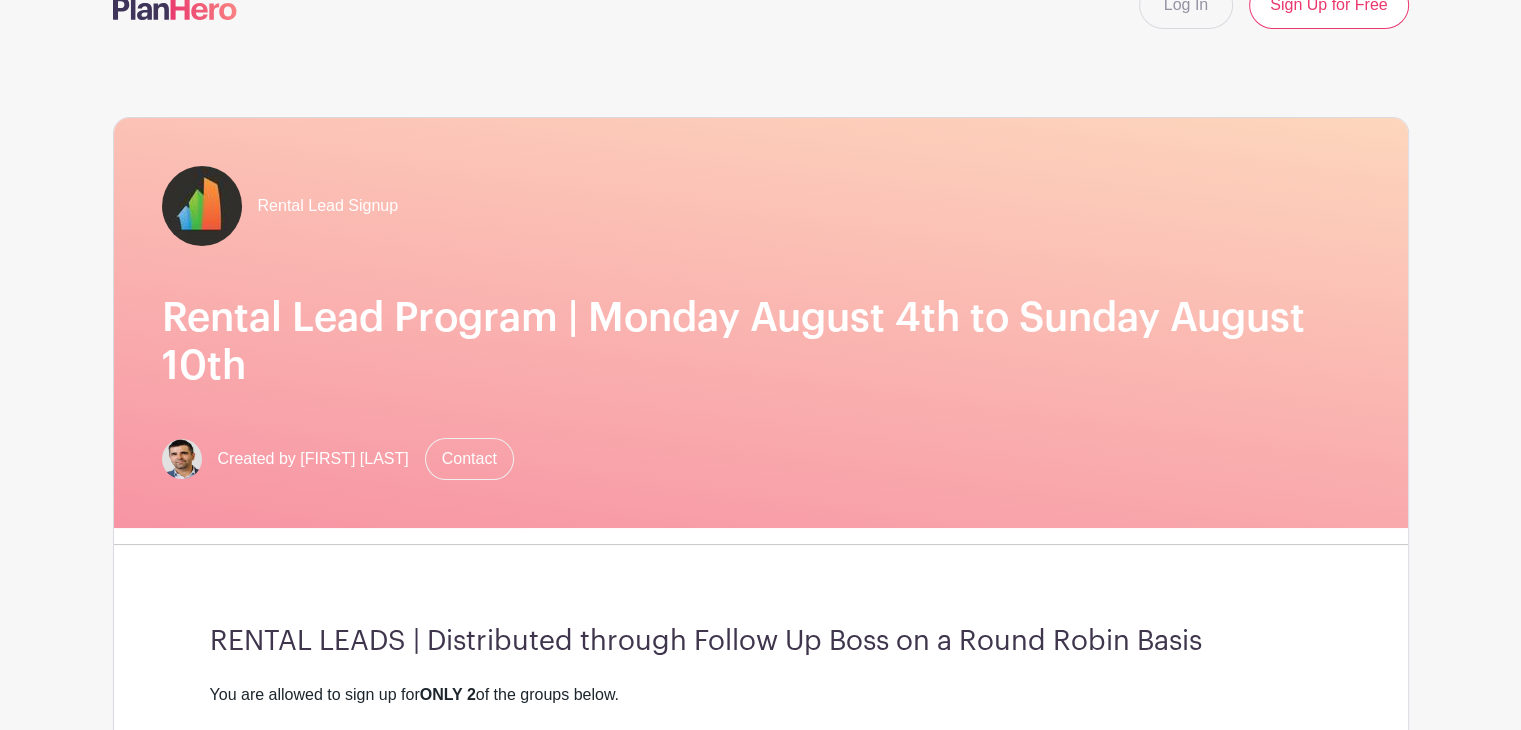 scroll, scrollTop: 0, scrollLeft: 0, axis: both 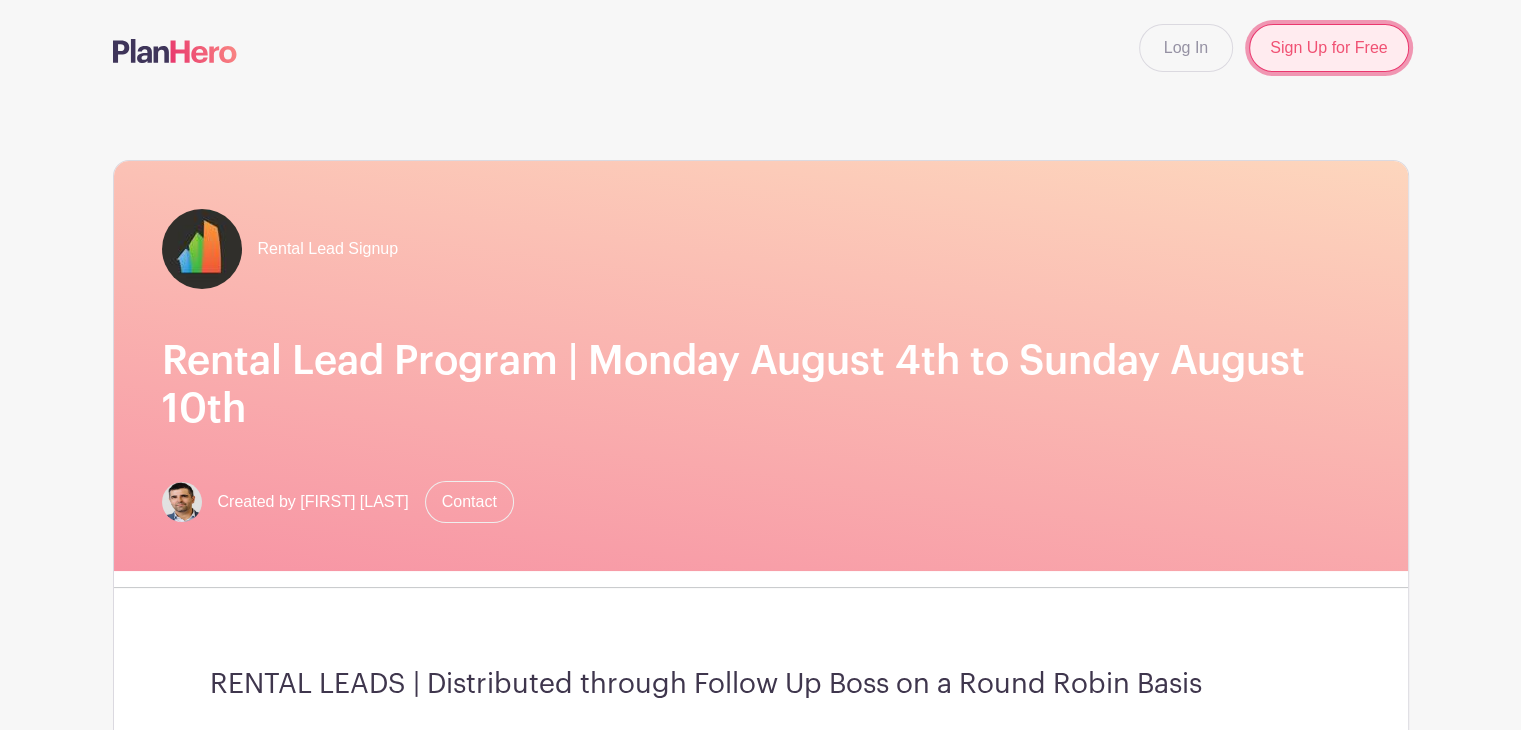 click on "Sign Up for Free" at bounding box center (1328, 48) 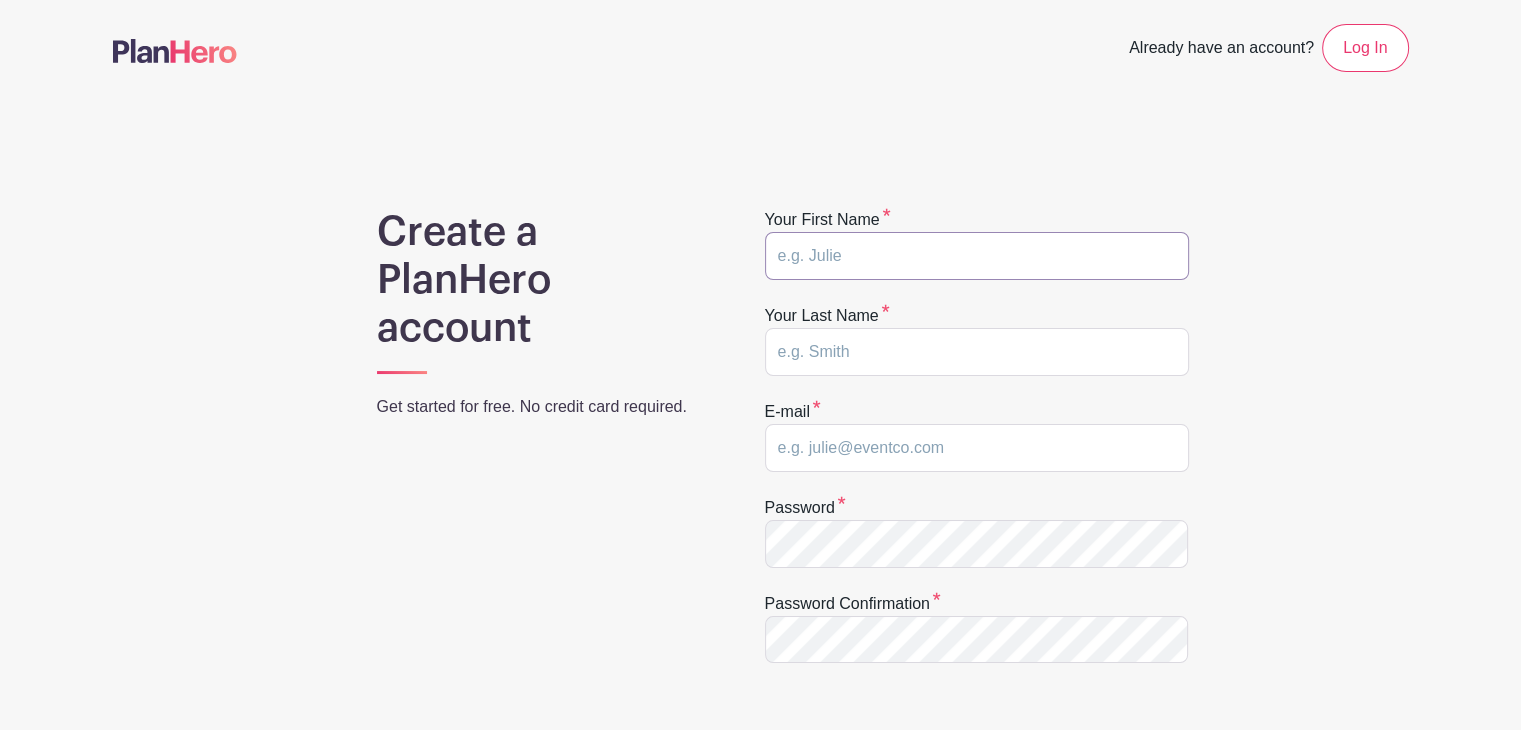click at bounding box center [977, 256] 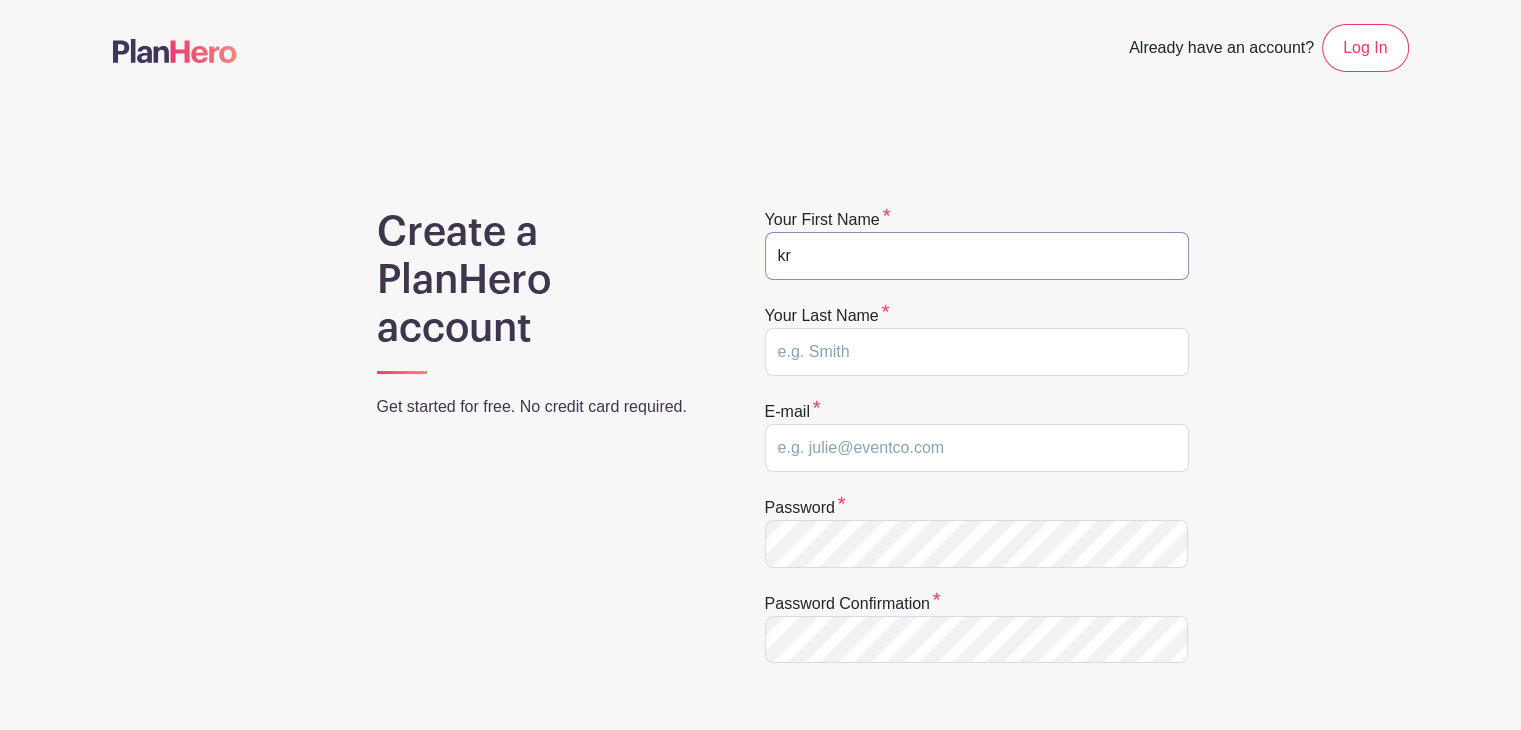 type on "k" 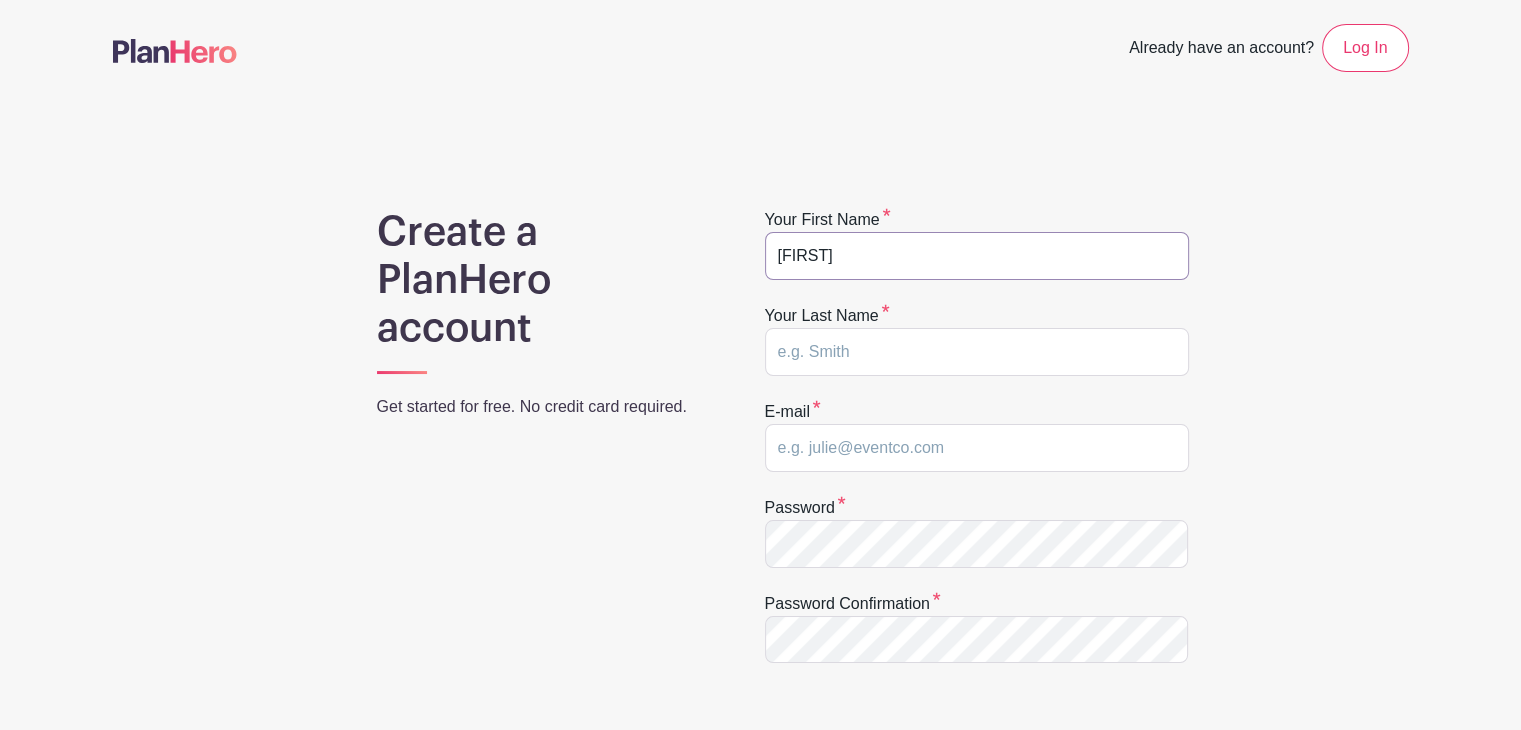 type on "[FIRST]" 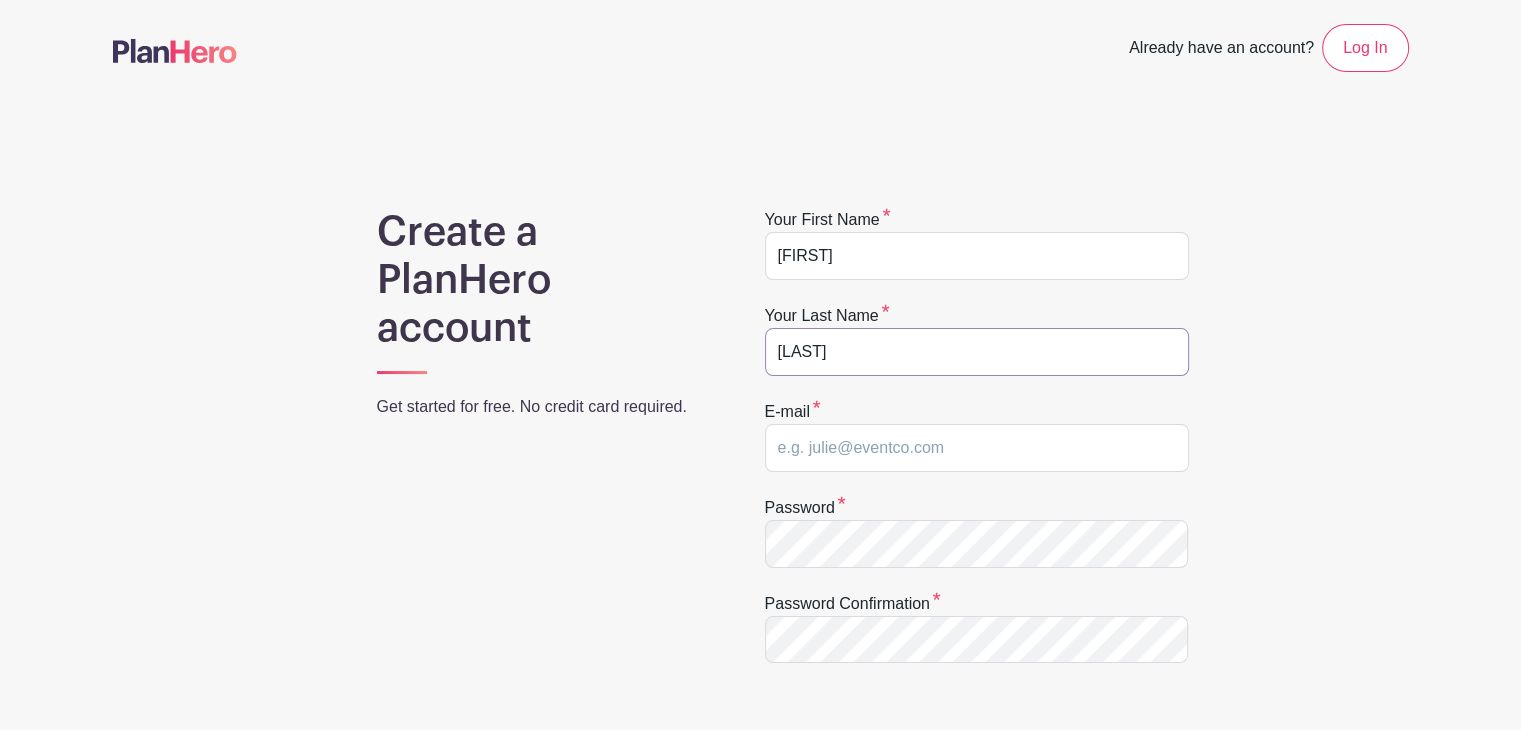 type on "[LAST]" 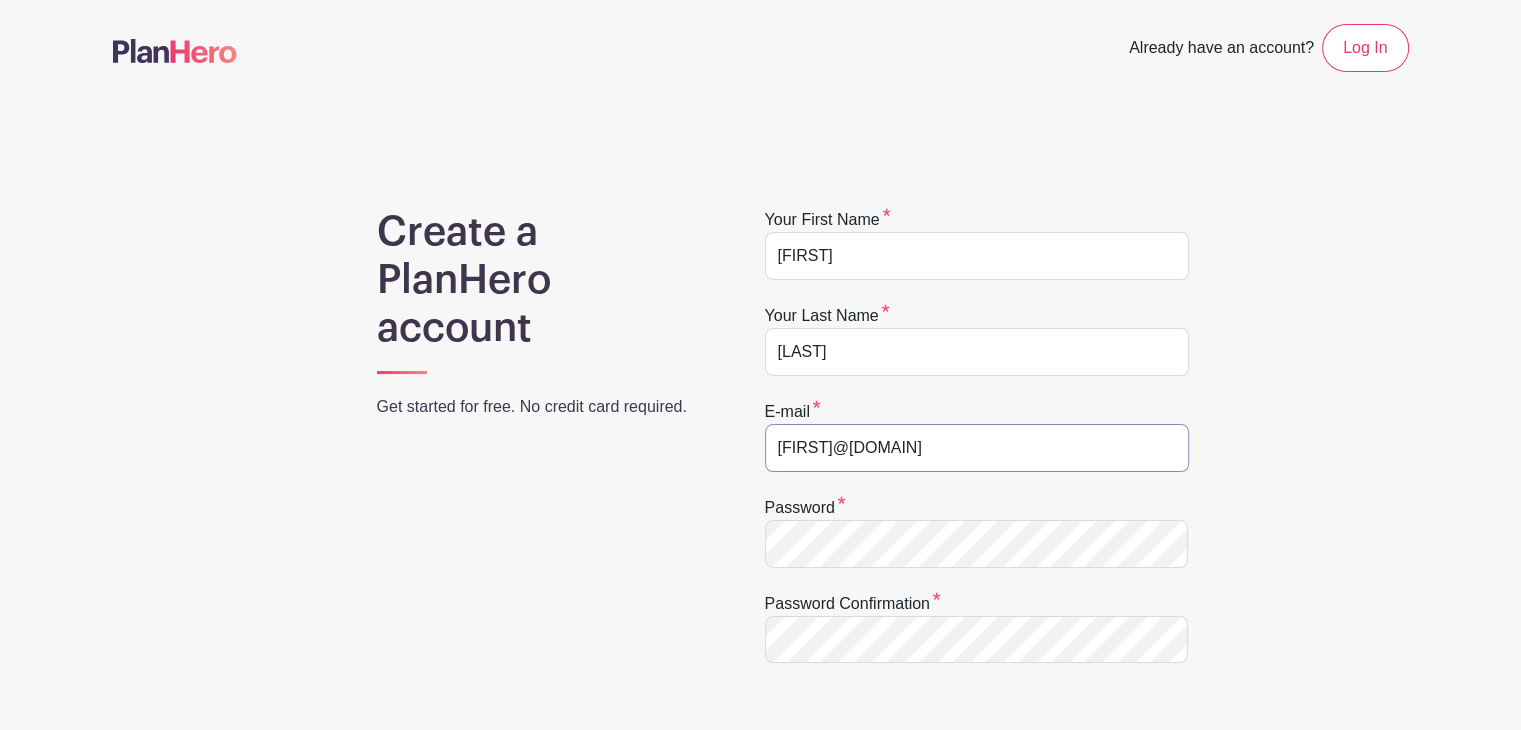 type on "[EMAIL]" 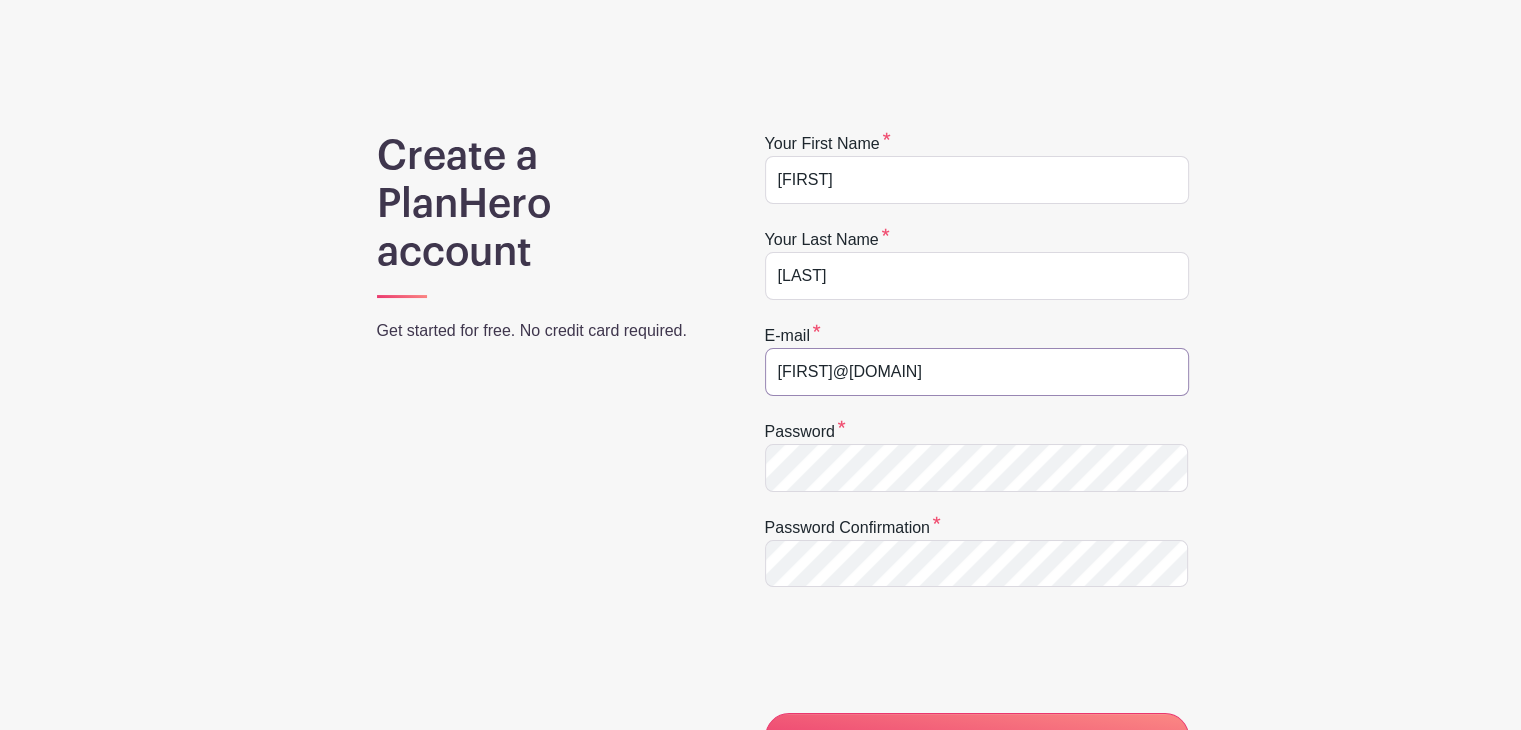 scroll, scrollTop: 0, scrollLeft: 0, axis: both 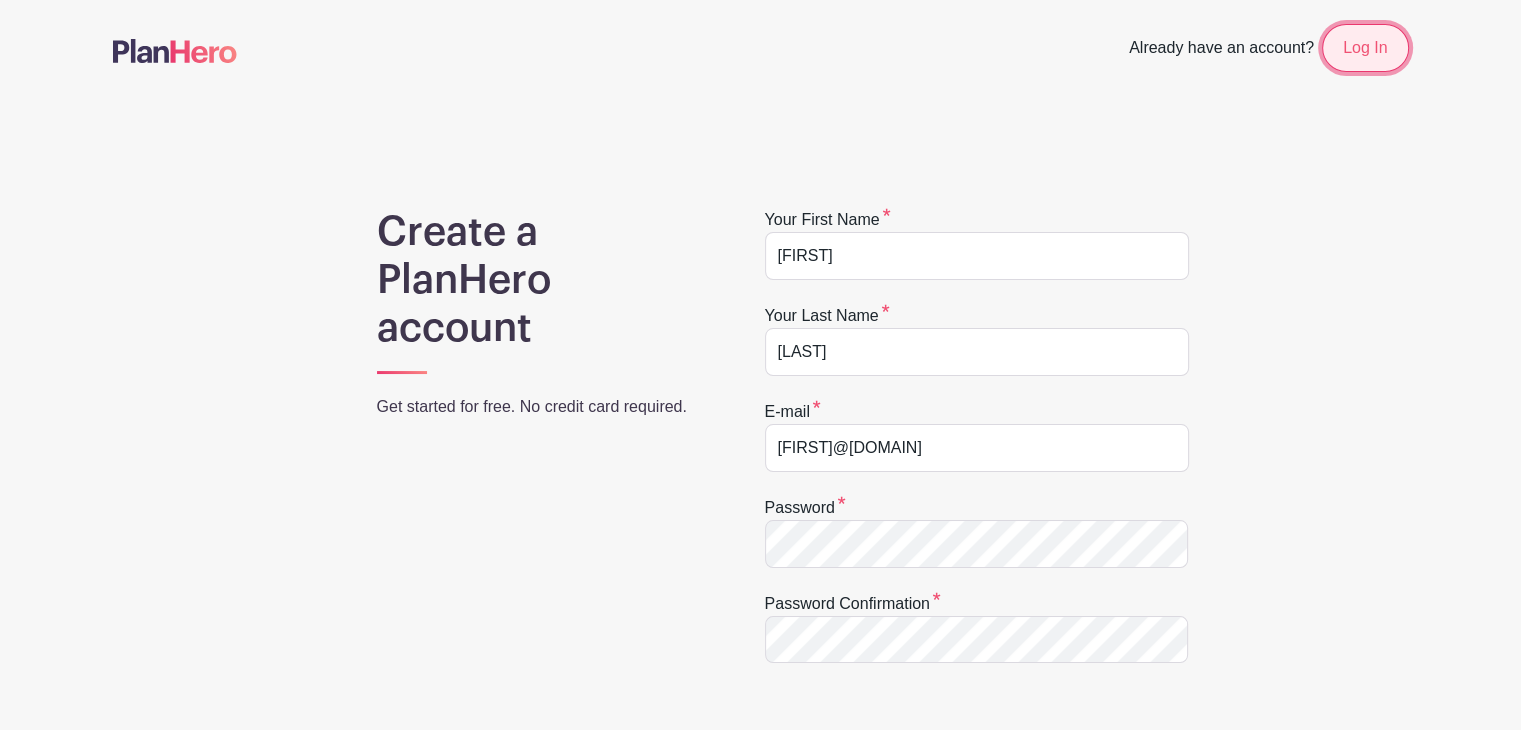 click on "Log In" at bounding box center (1365, 48) 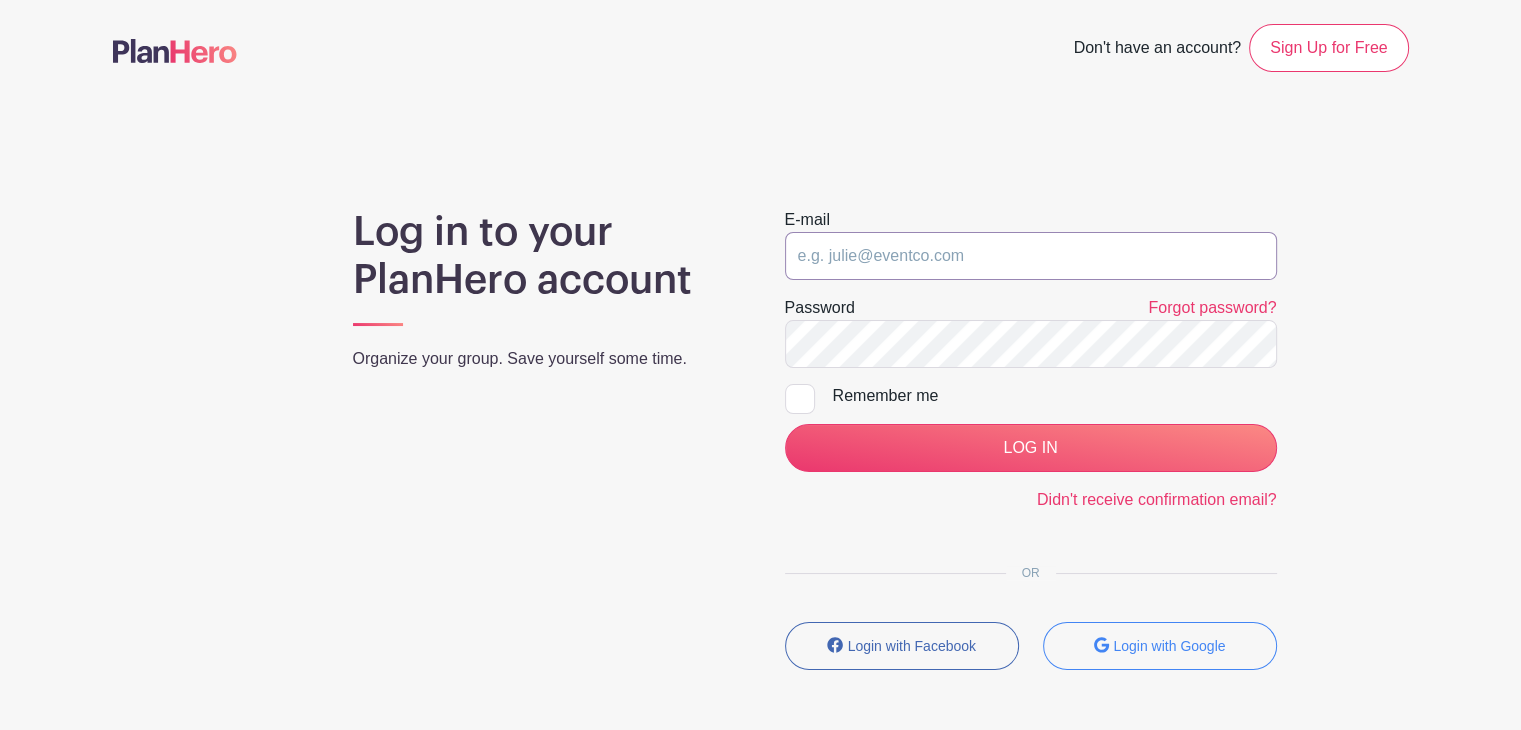 click at bounding box center [1031, 256] 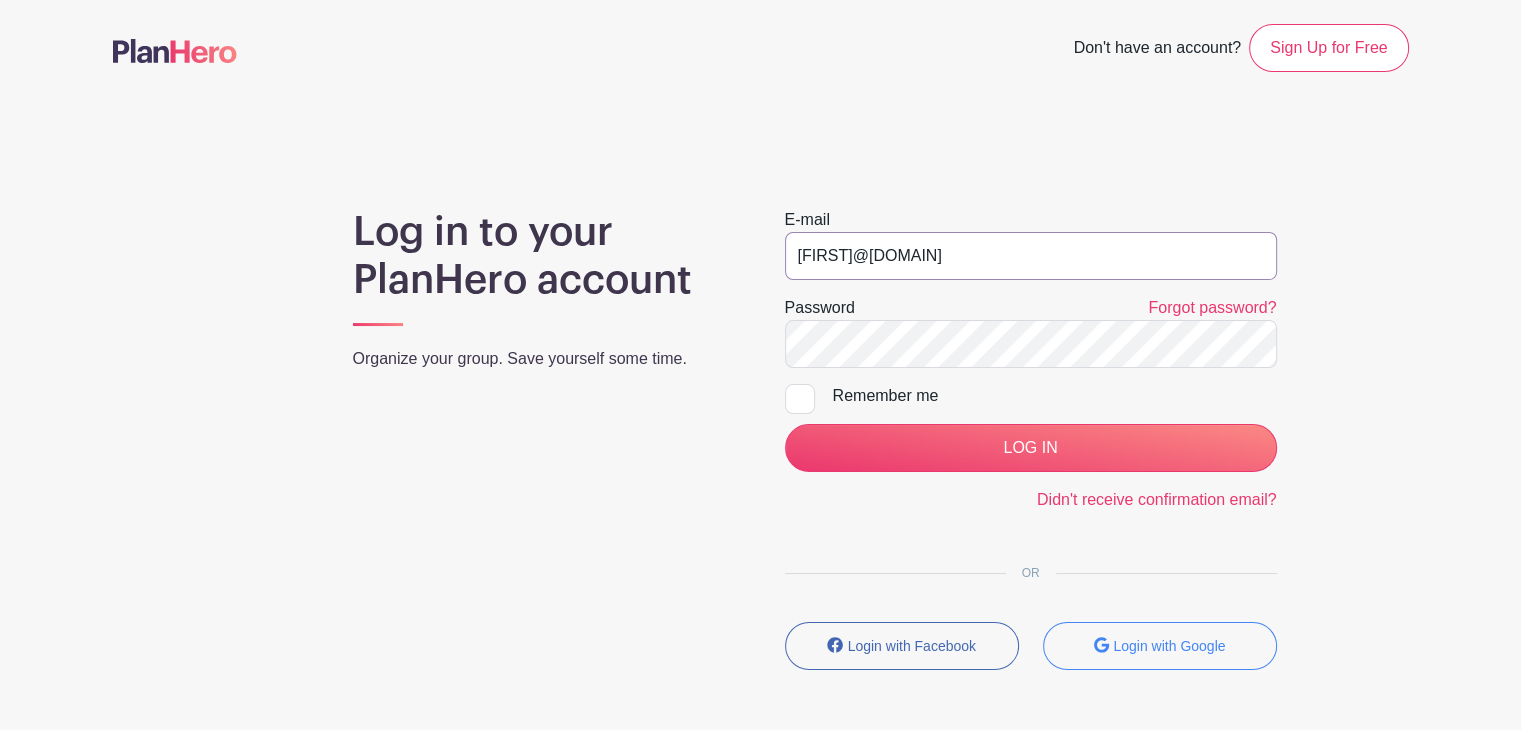 type on "[EMAIL]" 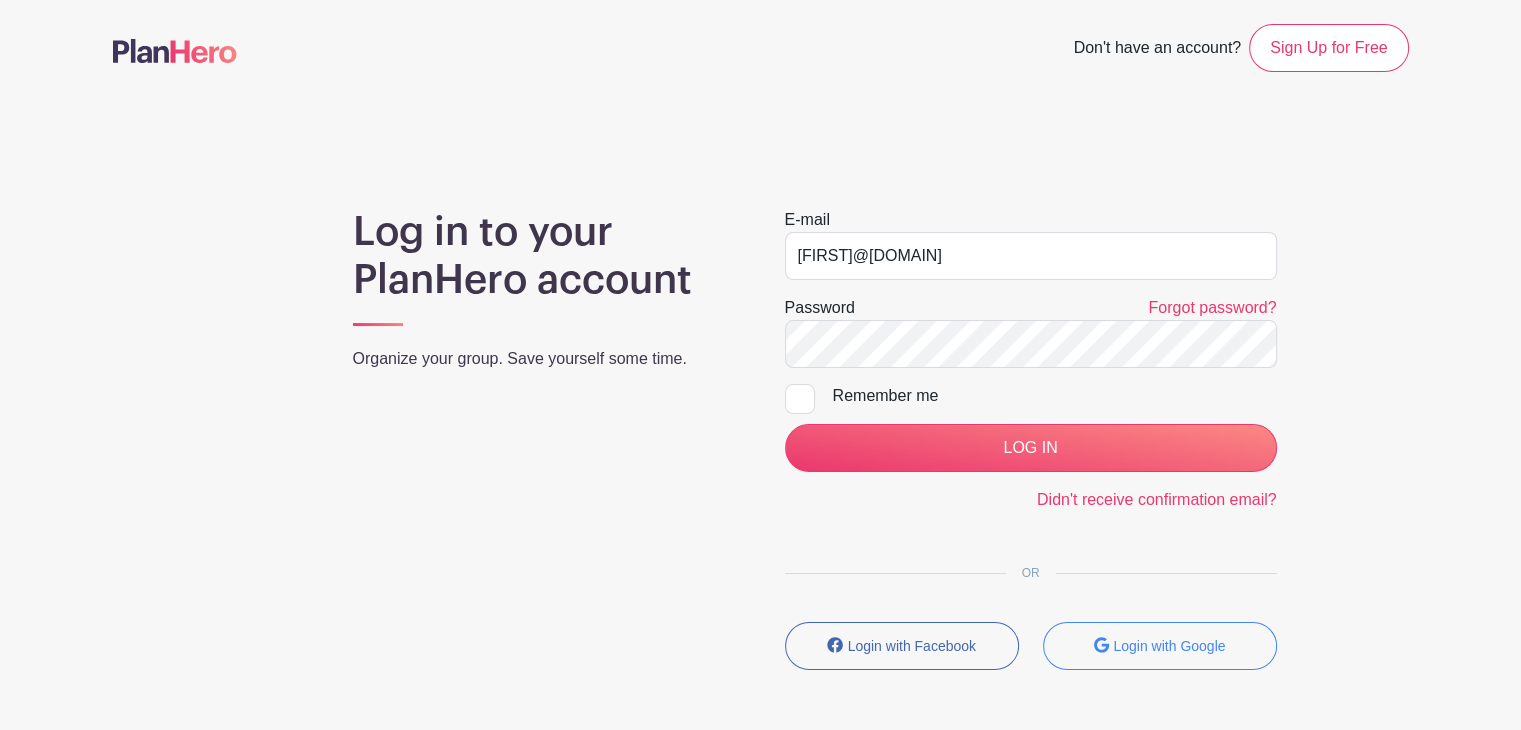 click at bounding box center [800, 399] 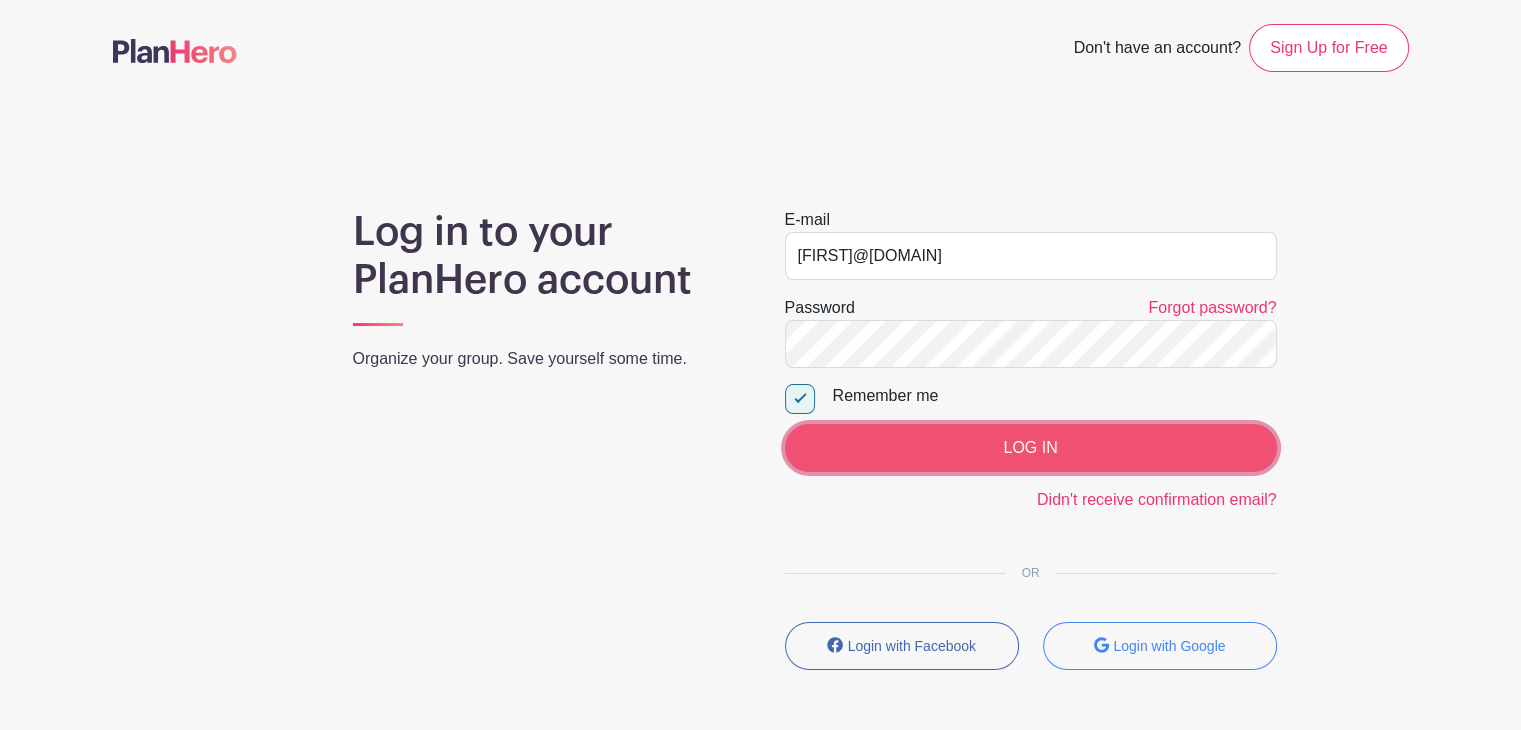 click on "LOG IN" at bounding box center [1031, 448] 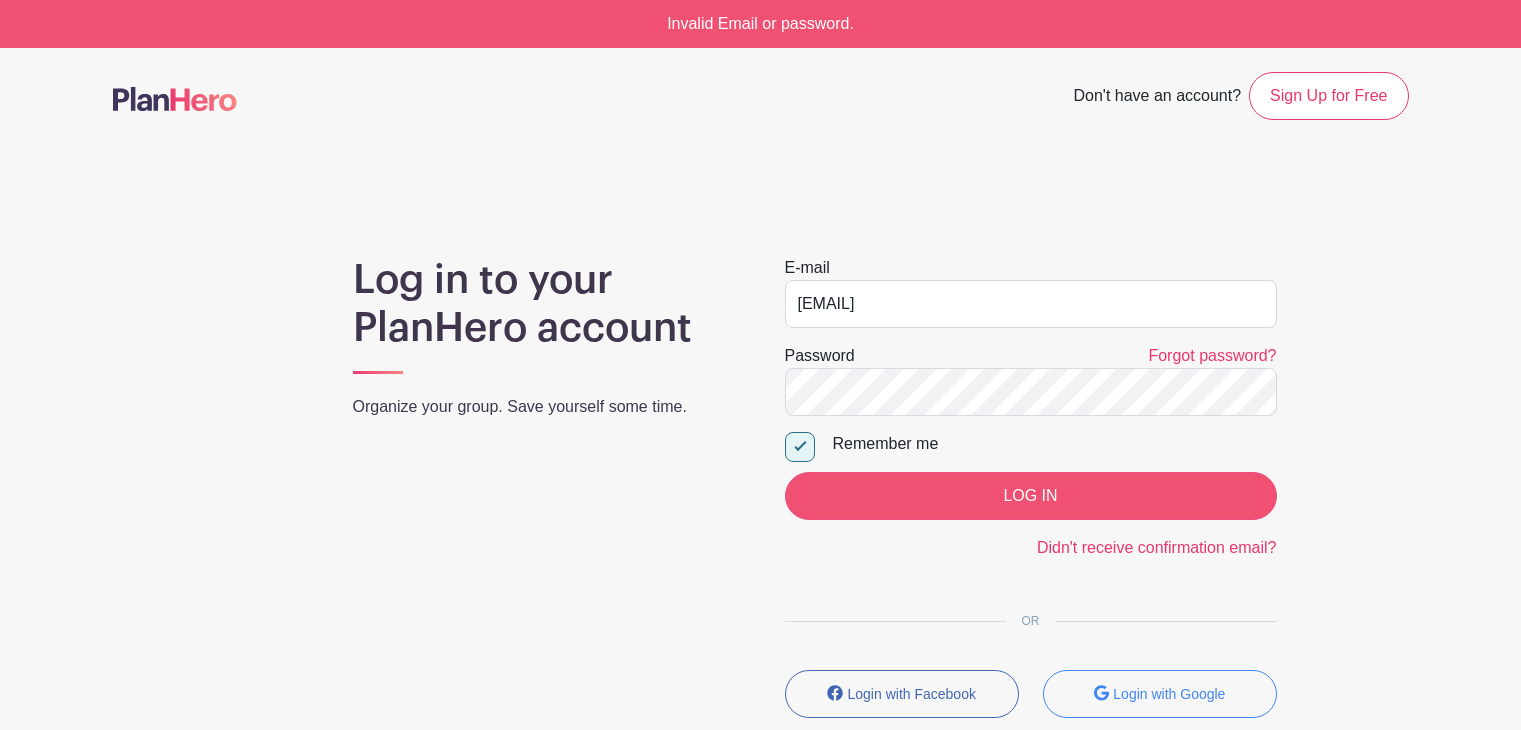 scroll, scrollTop: 0, scrollLeft: 0, axis: both 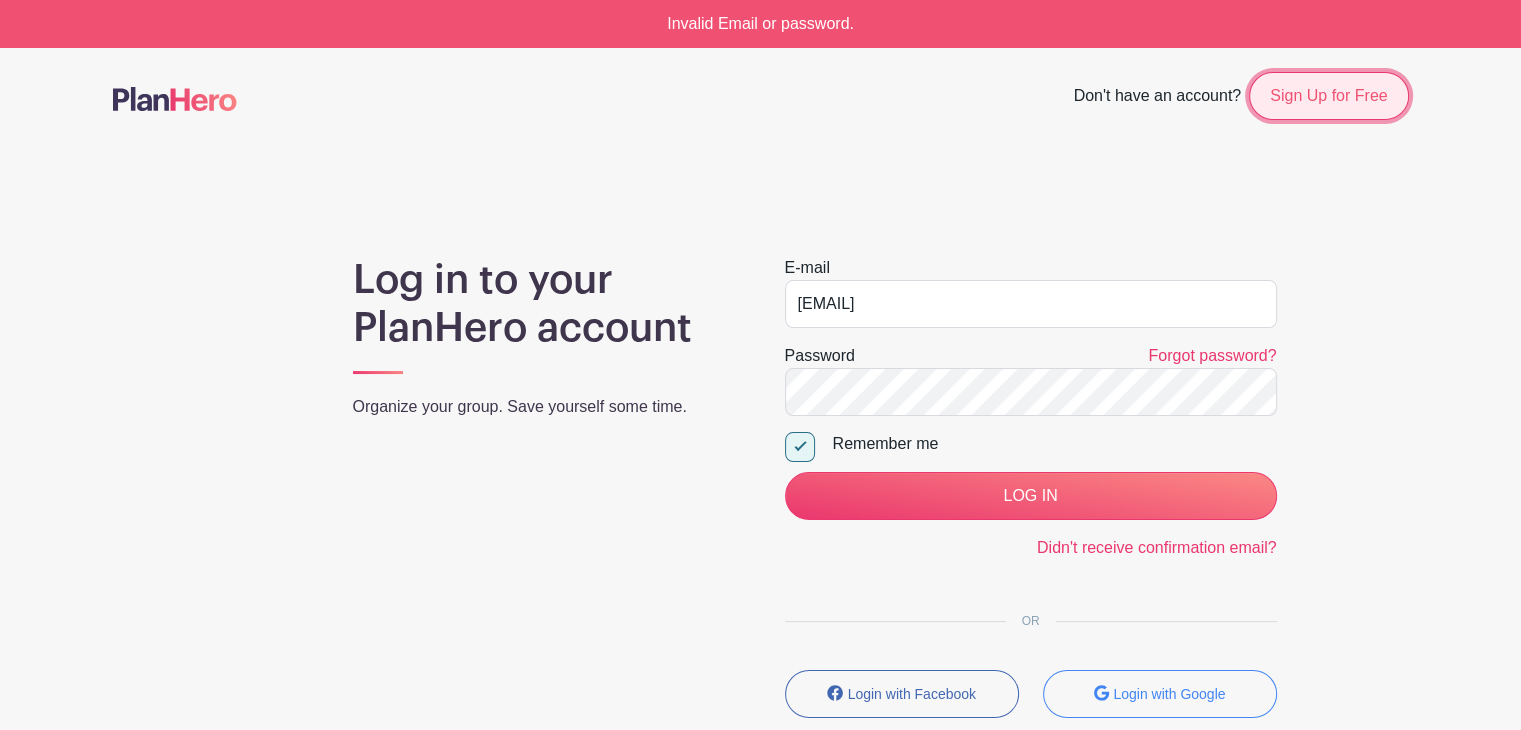 click on "Sign Up for Free" at bounding box center [1328, 96] 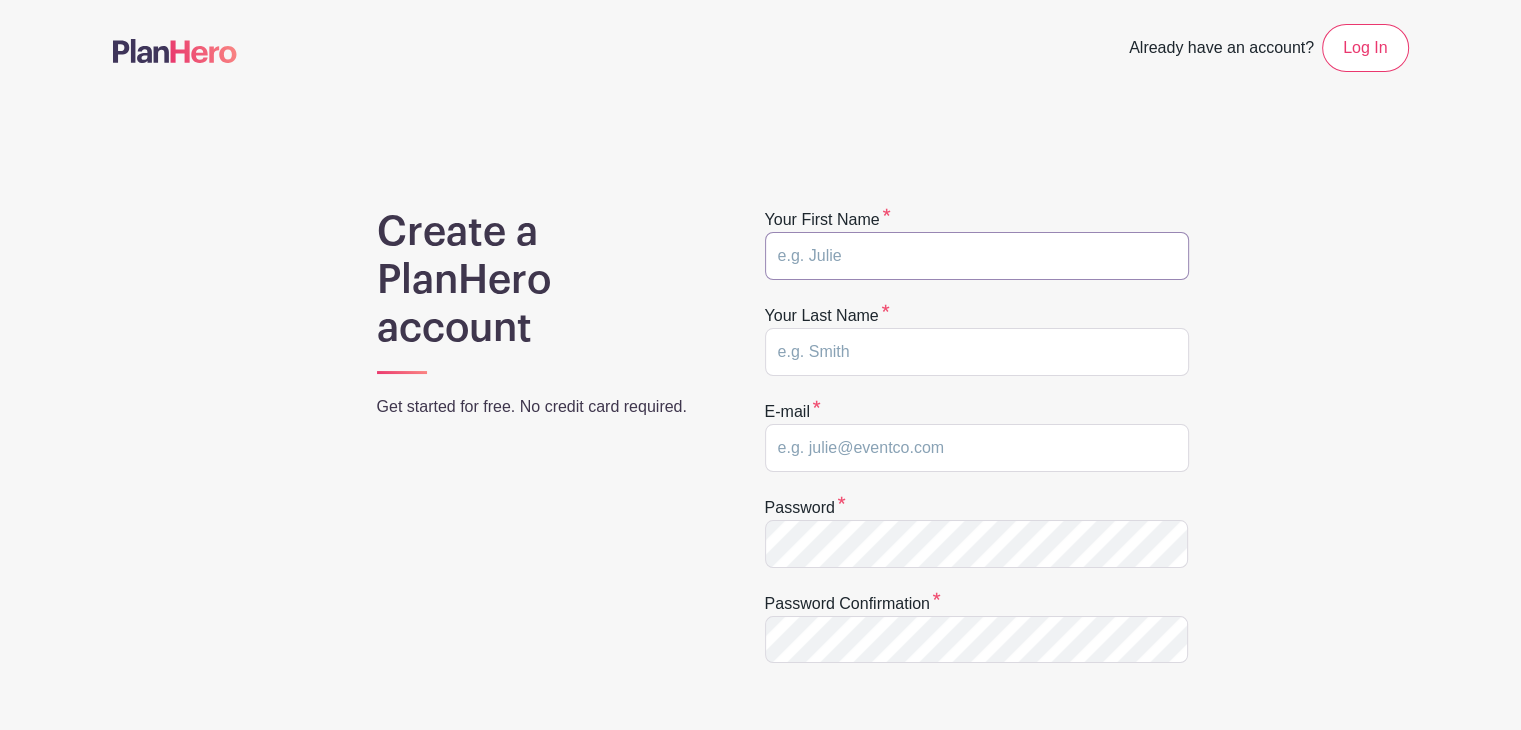 click at bounding box center (977, 256) 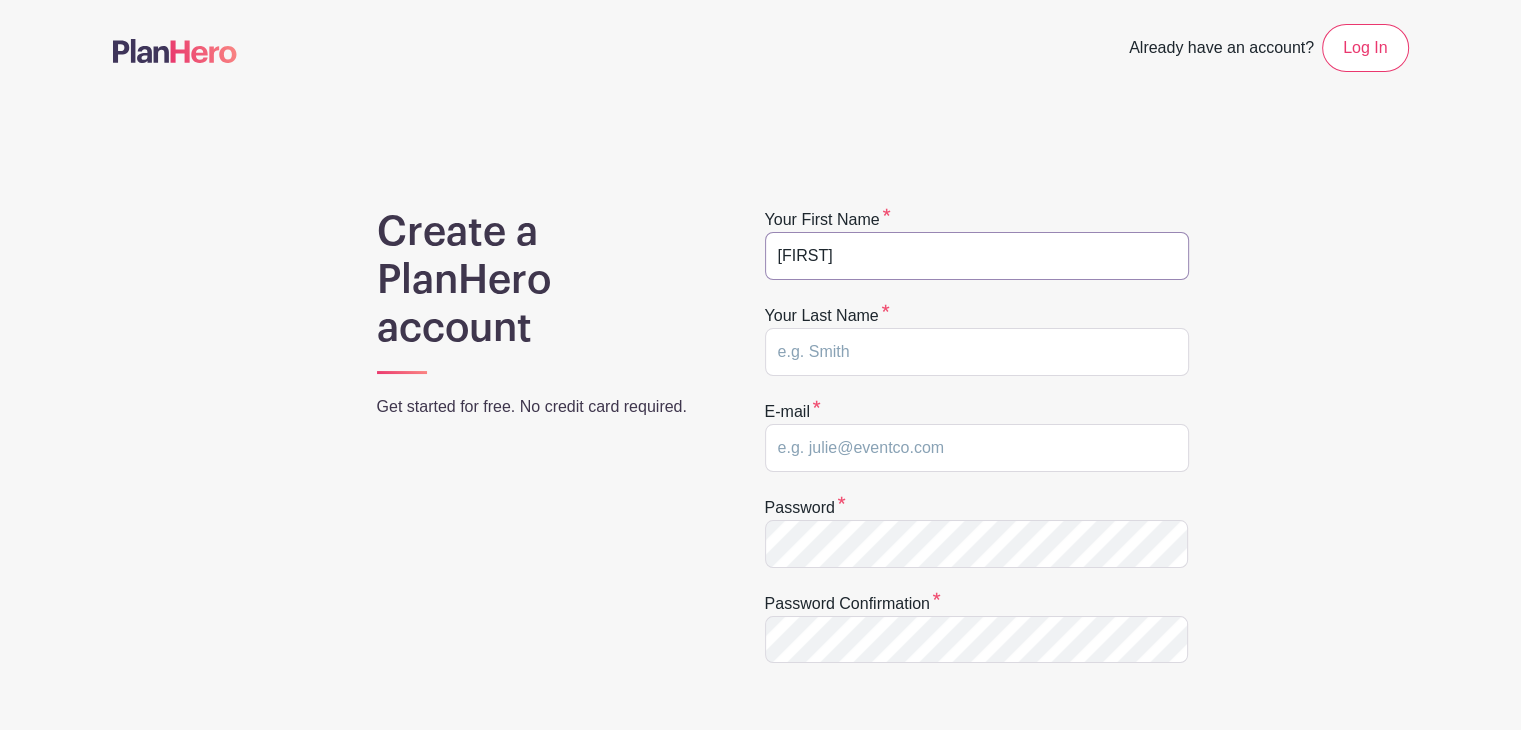 type on "[FIRST]" 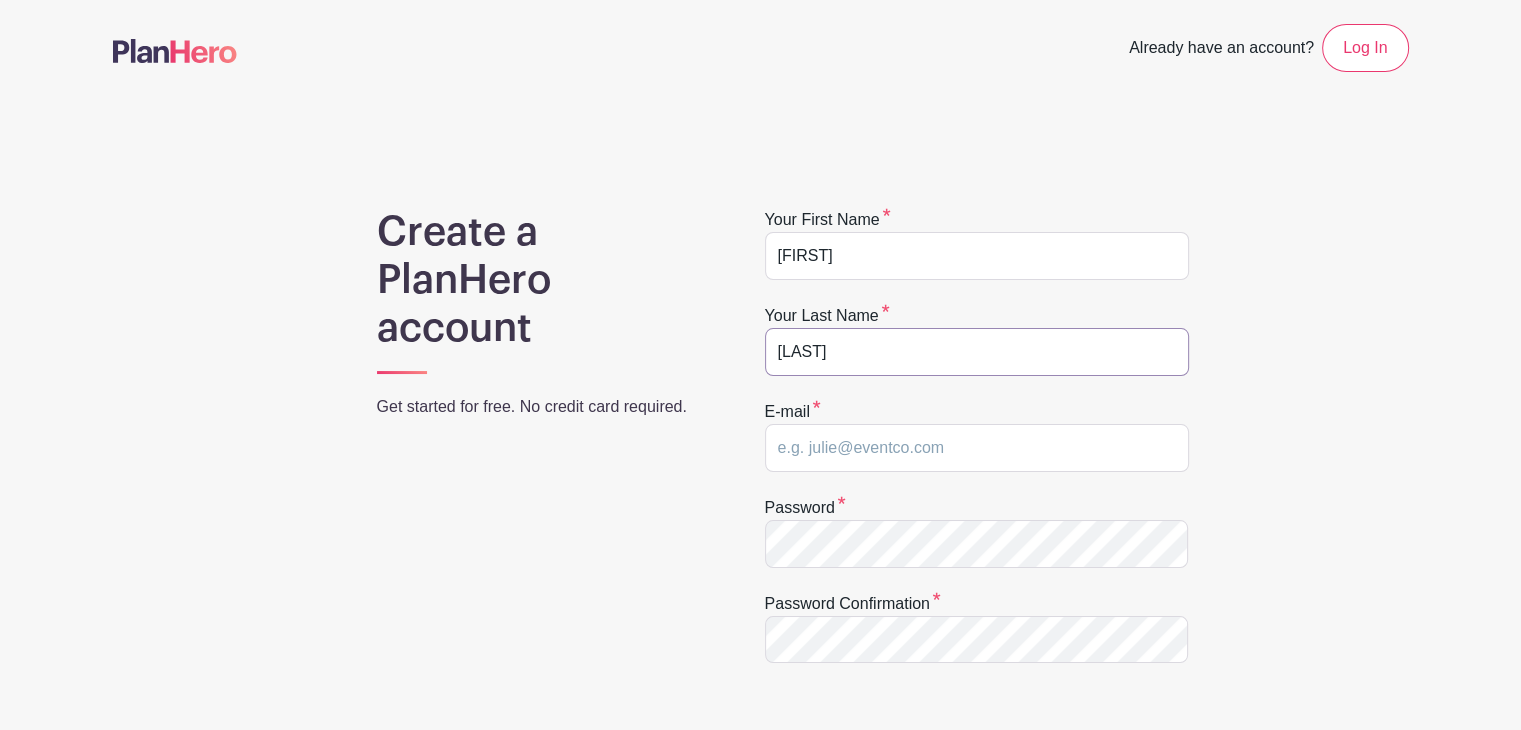 type on "[LAST]" 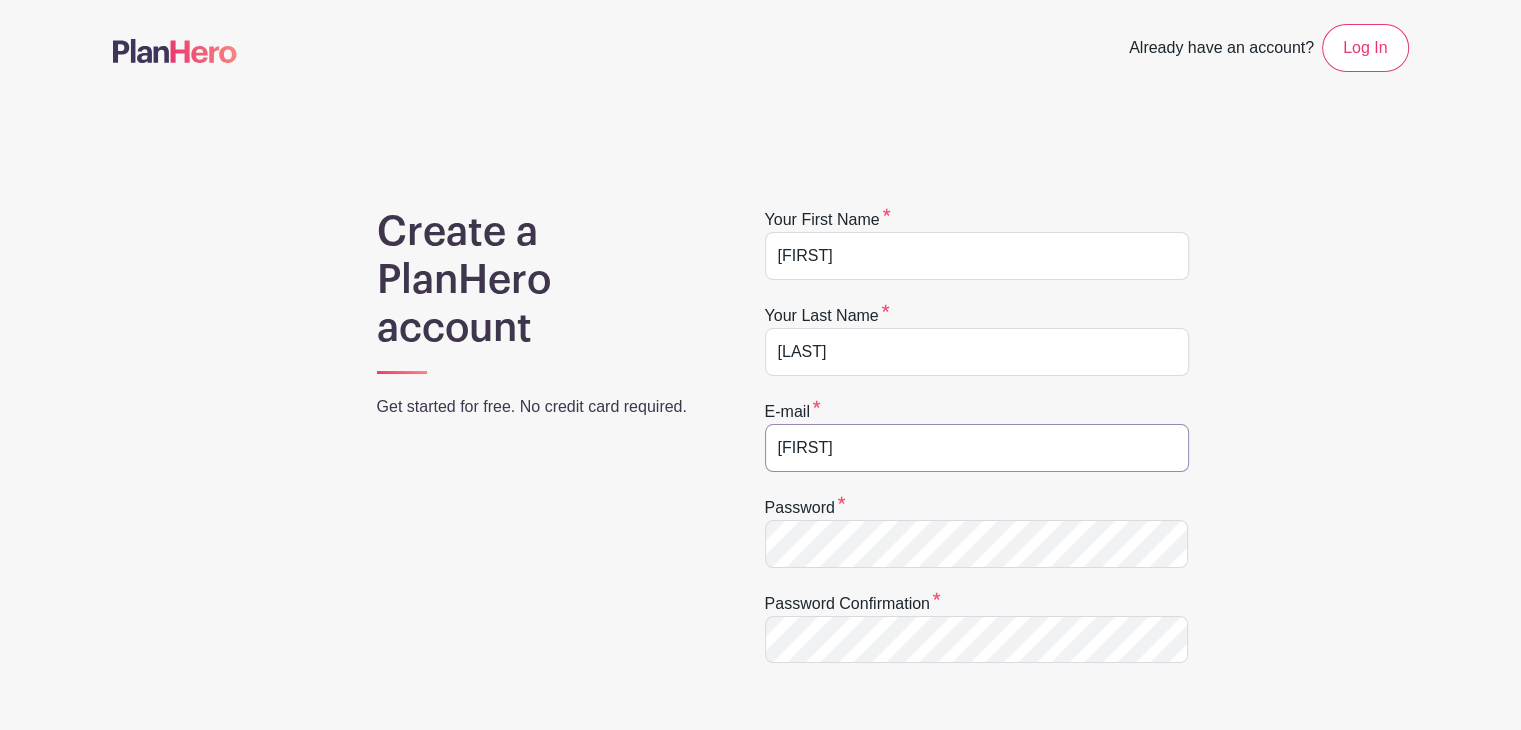 type on "k" 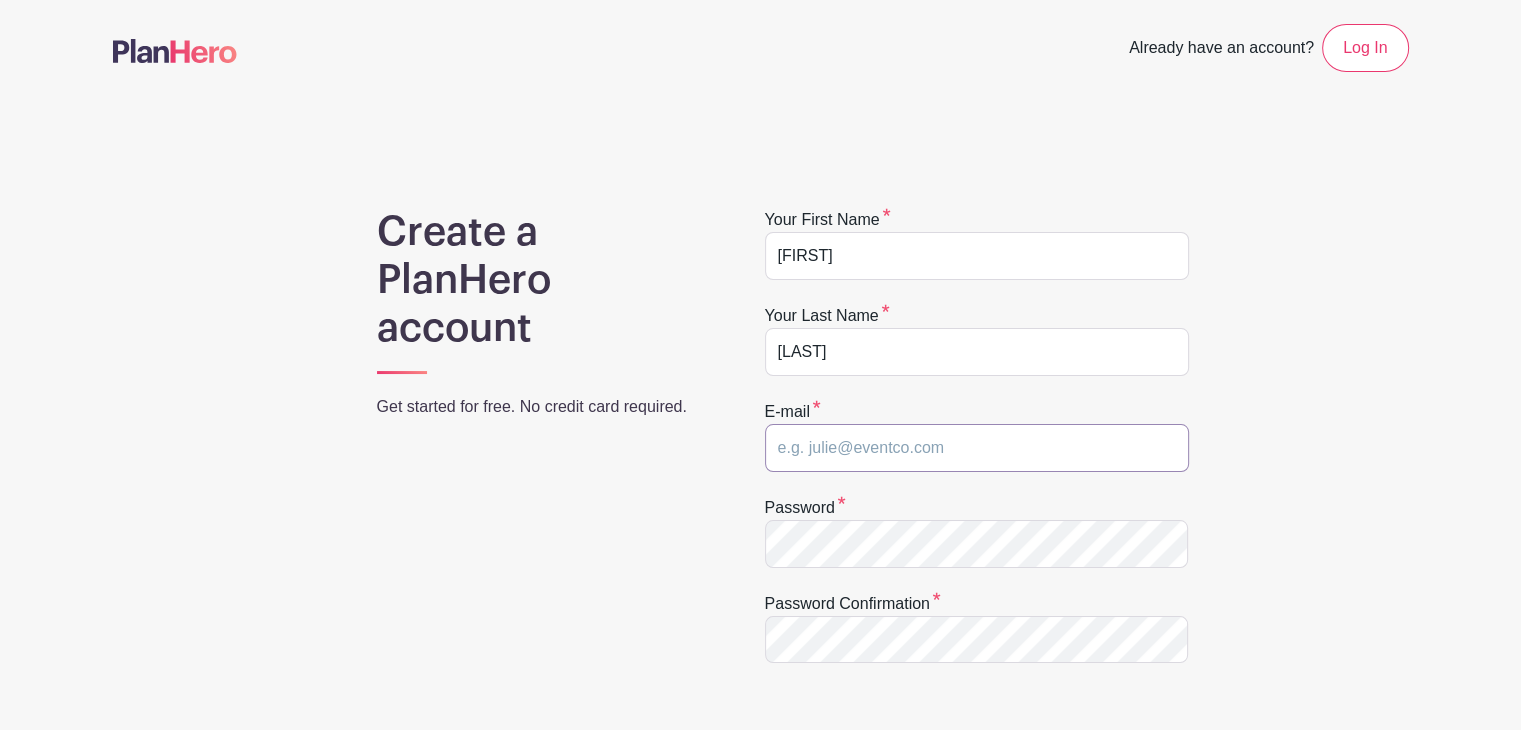 paste on "[EMAIL]" 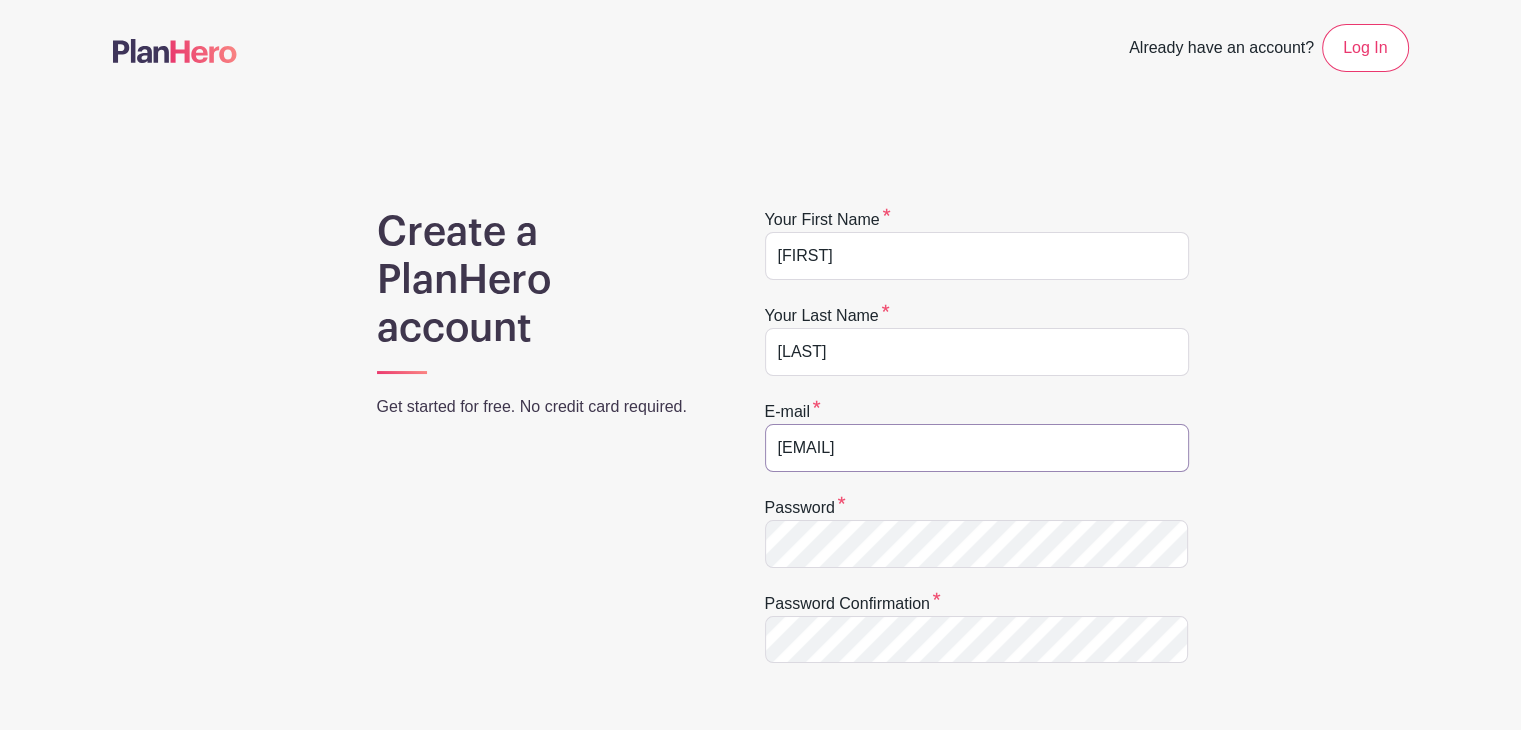 type on "[EMAIL]" 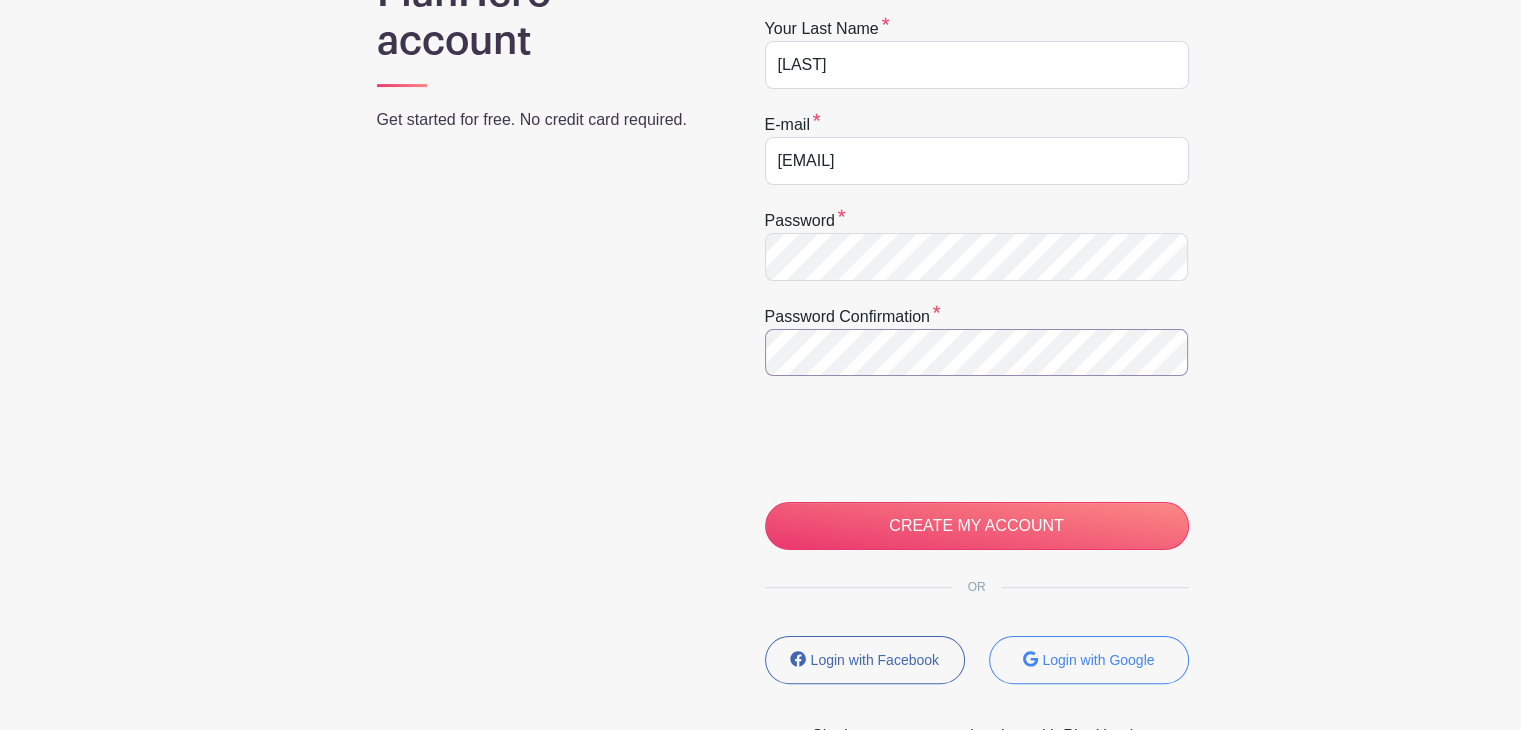 scroll, scrollTop: 400, scrollLeft: 0, axis: vertical 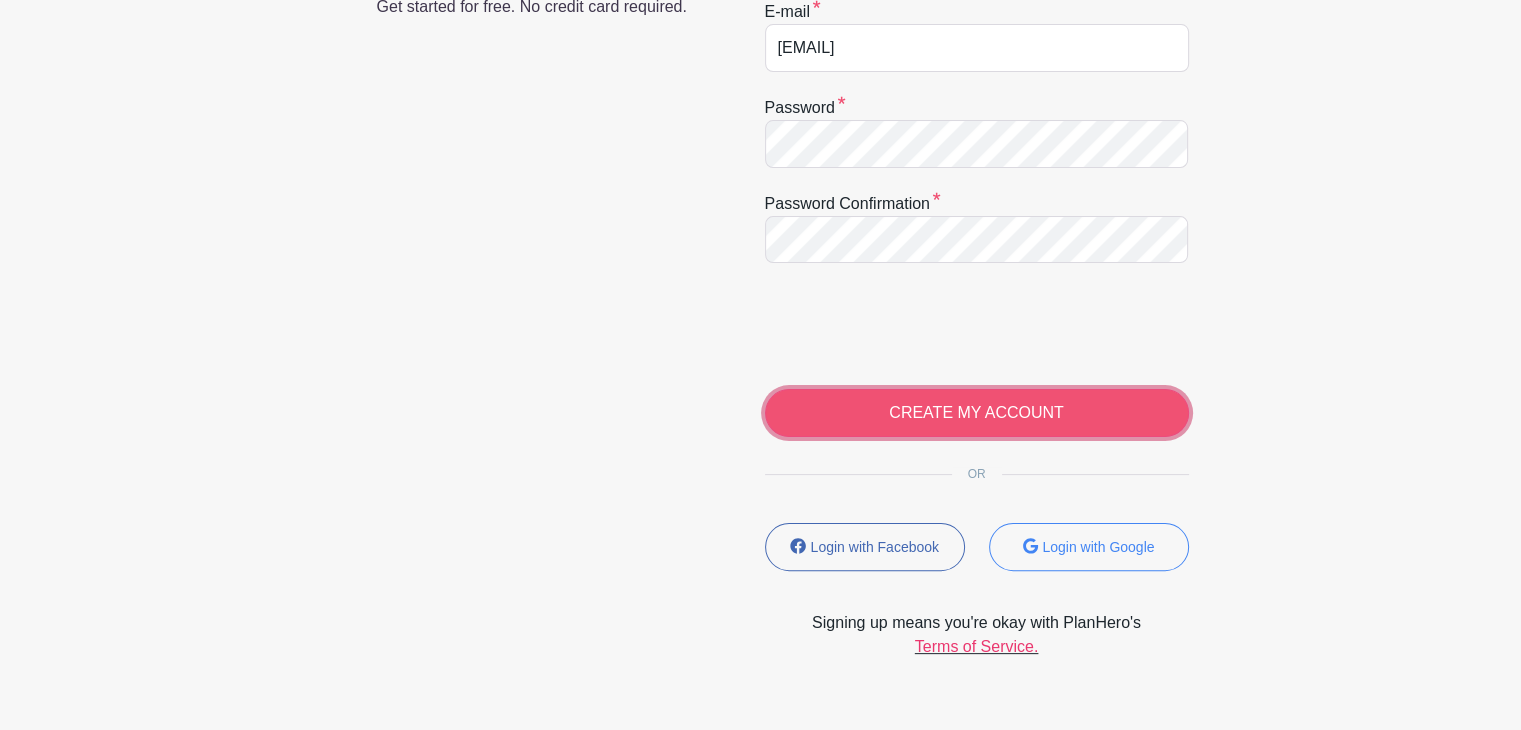 click on "CREATE MY ACCOUNT" at bounding box center (977, 413) 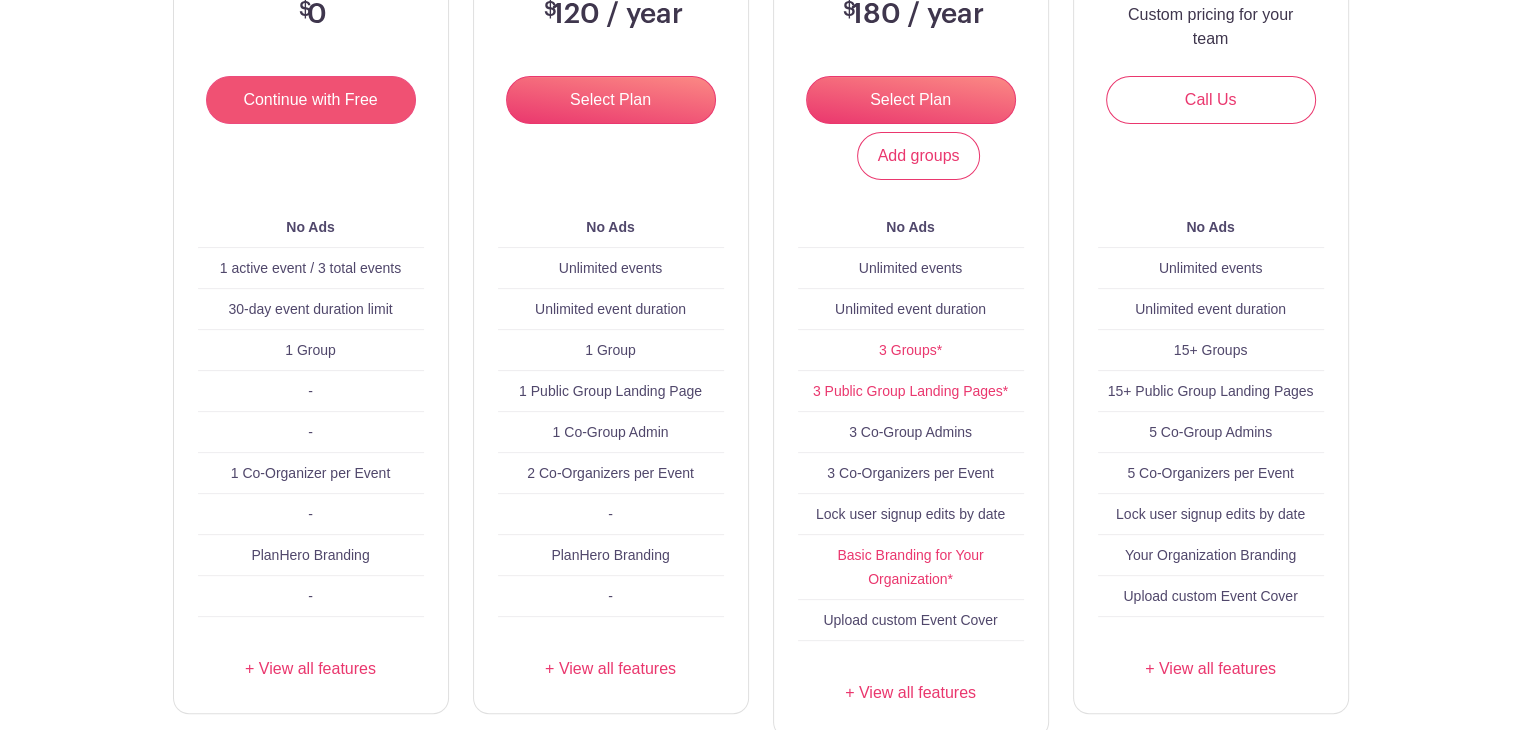 scroll, scrollTop: 0, scrollLeft: 0, axis: both 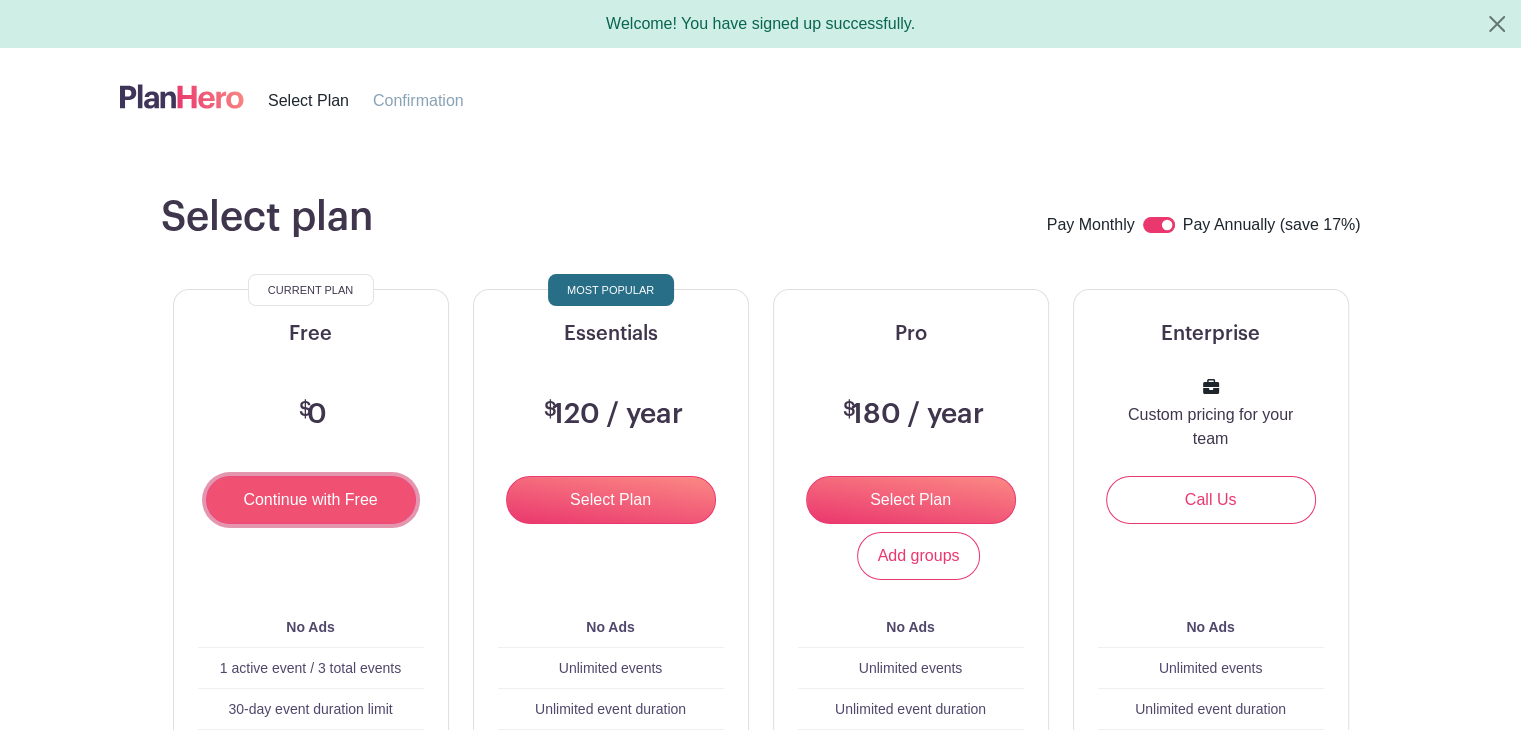 click on "Continue with Free" at bounding box center (311, 500) 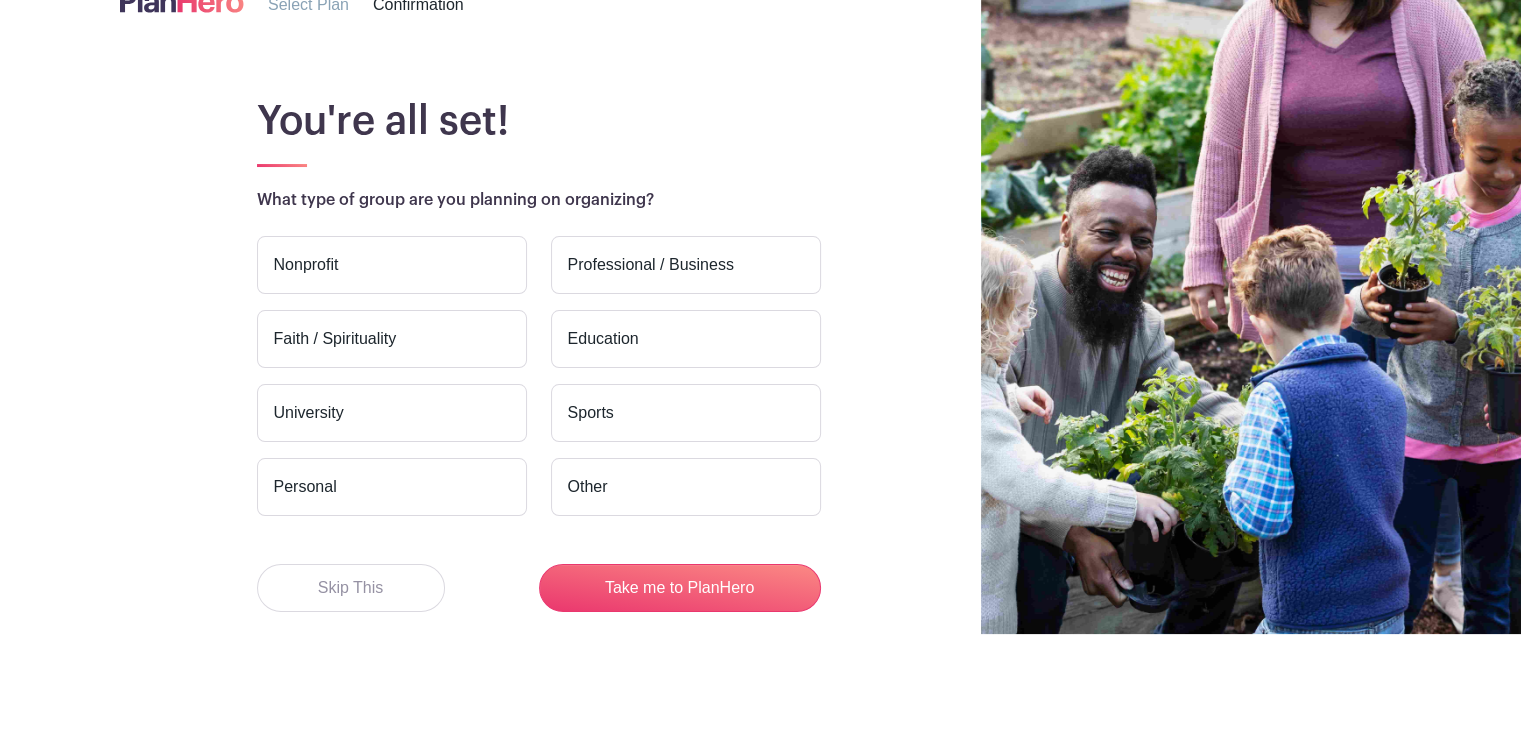 scroll, scrollTop: 100, scrollLeft: 0, axis: vertical 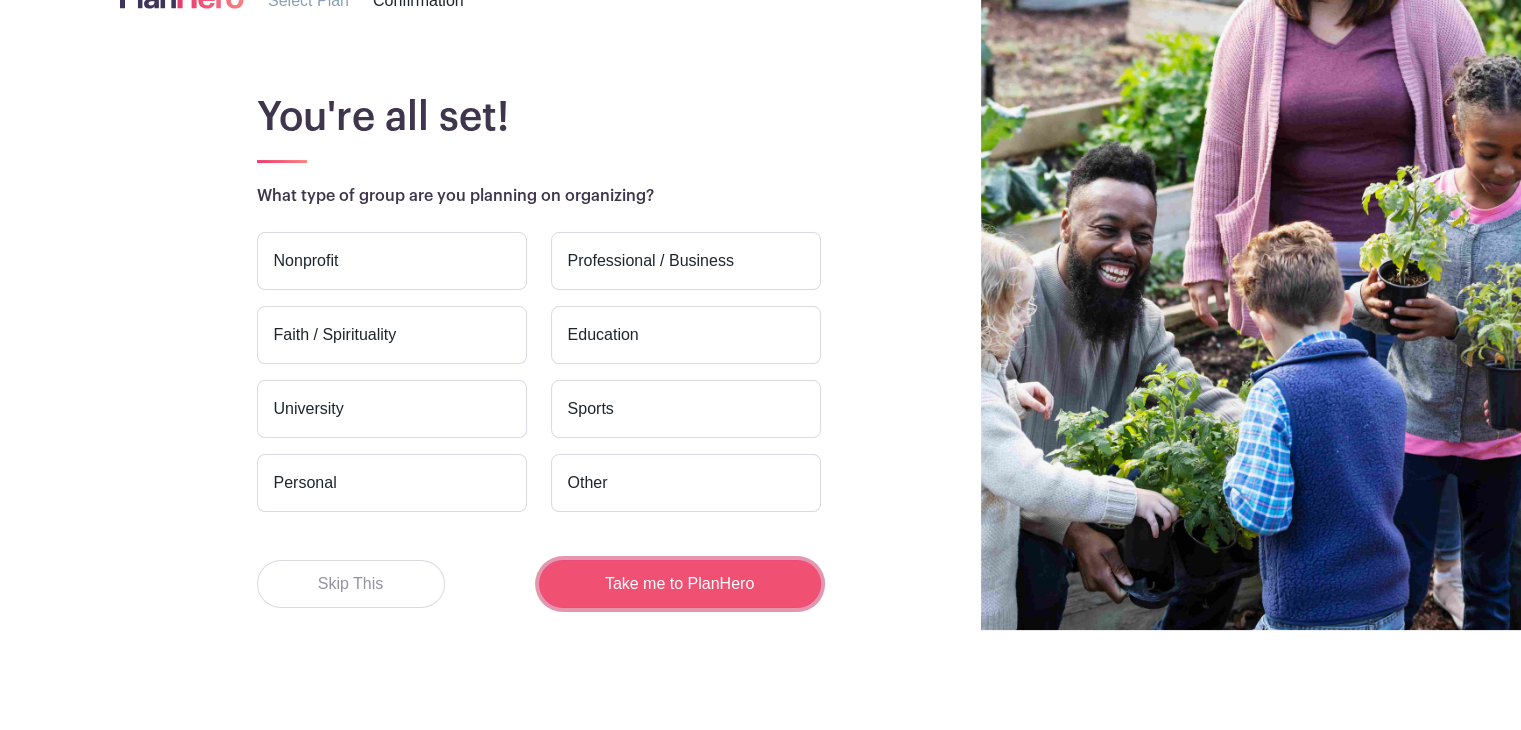 click on "Take me to PlanHero" at bounding box center (680, 584) 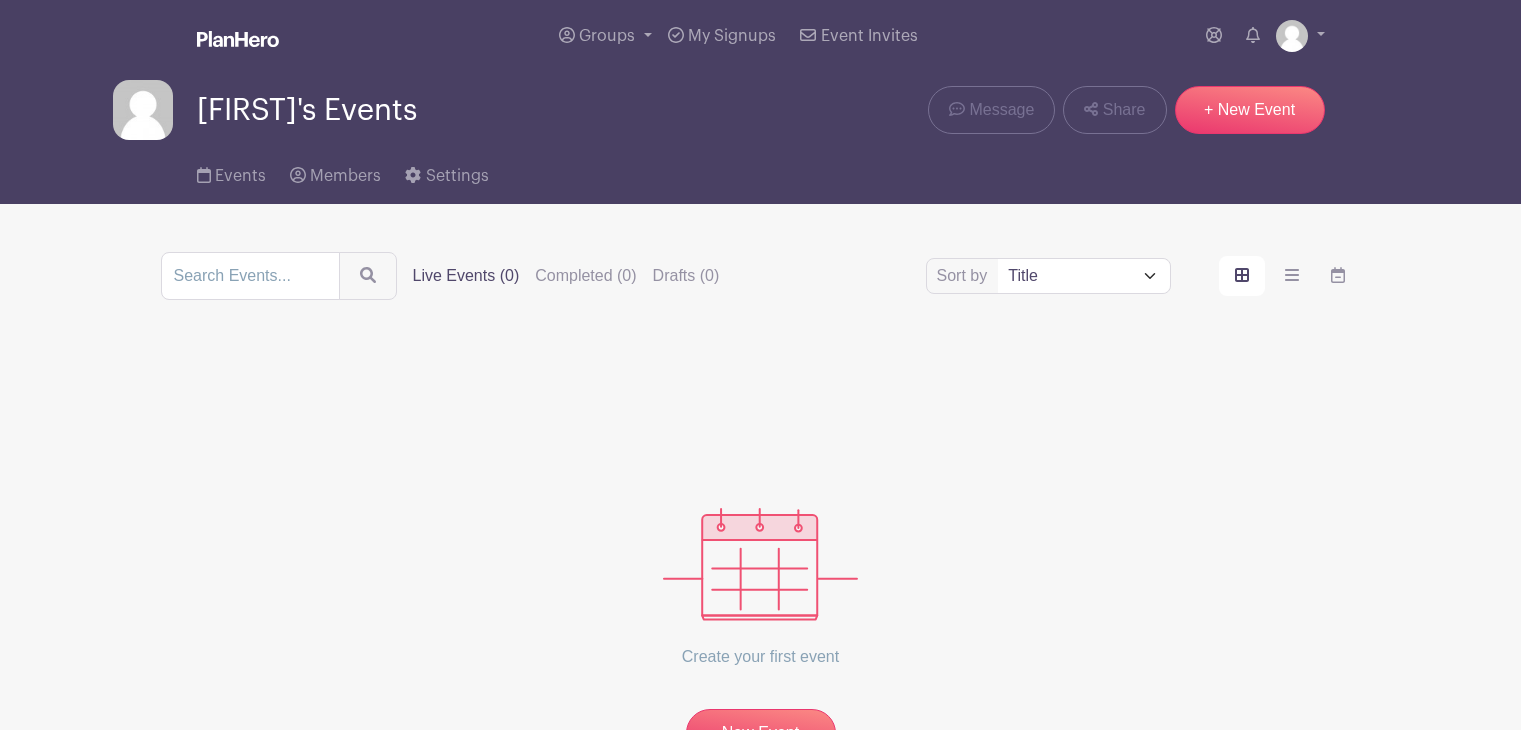 scroll, scrollTop: 0, scrollLeft: 0, axis: both 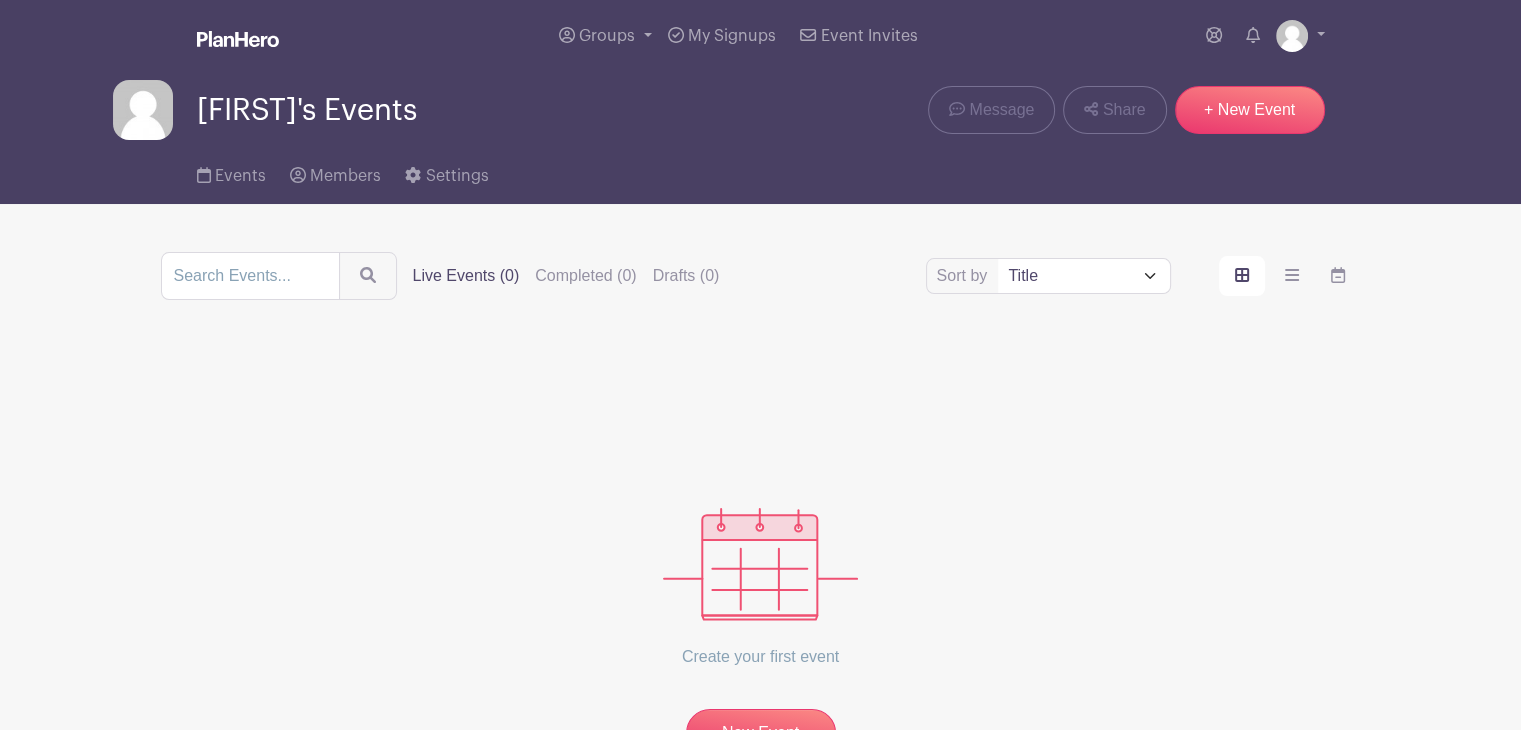 click on "Create your first event
New Event" at bounding box center (761, 552) 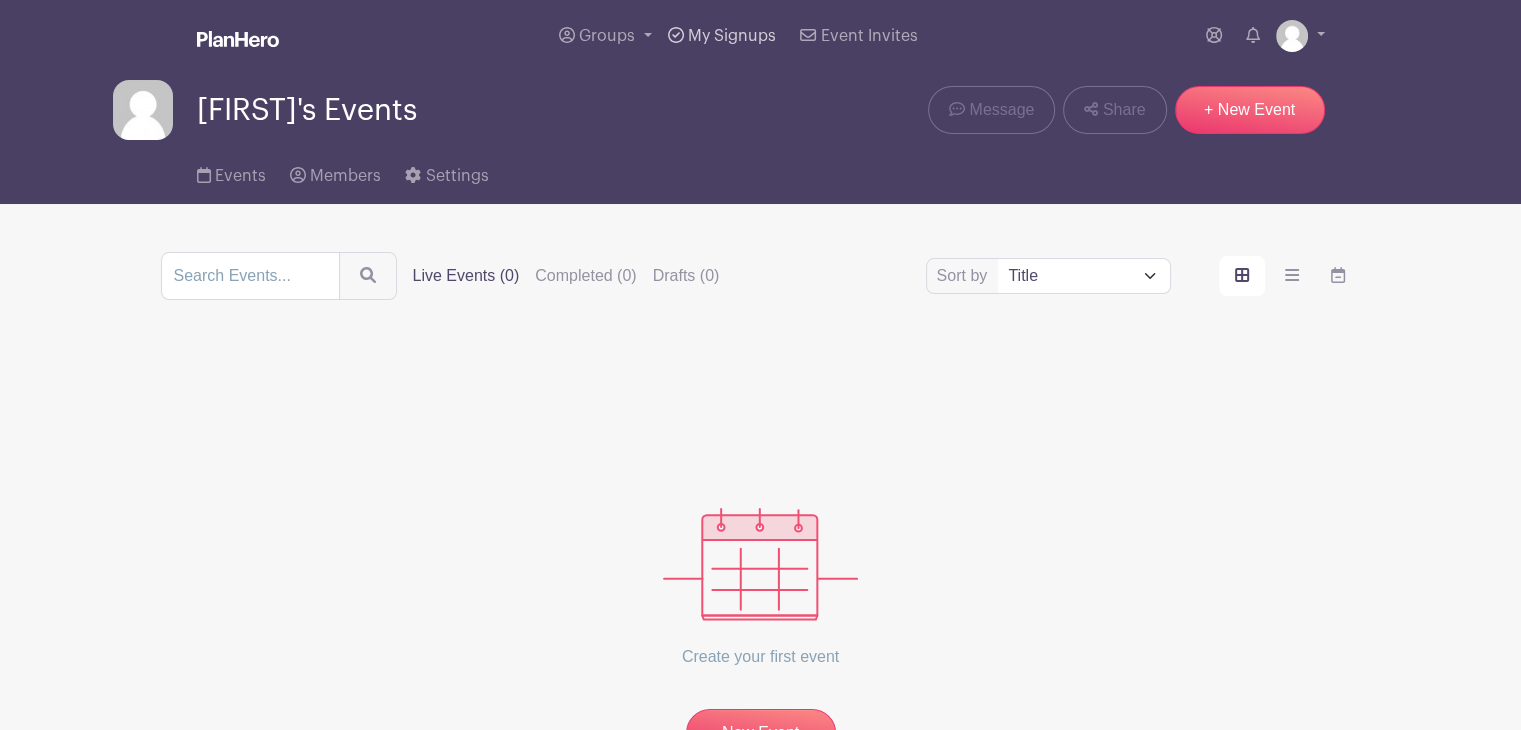 click on "My Signups" at bounding box center (722, 36) 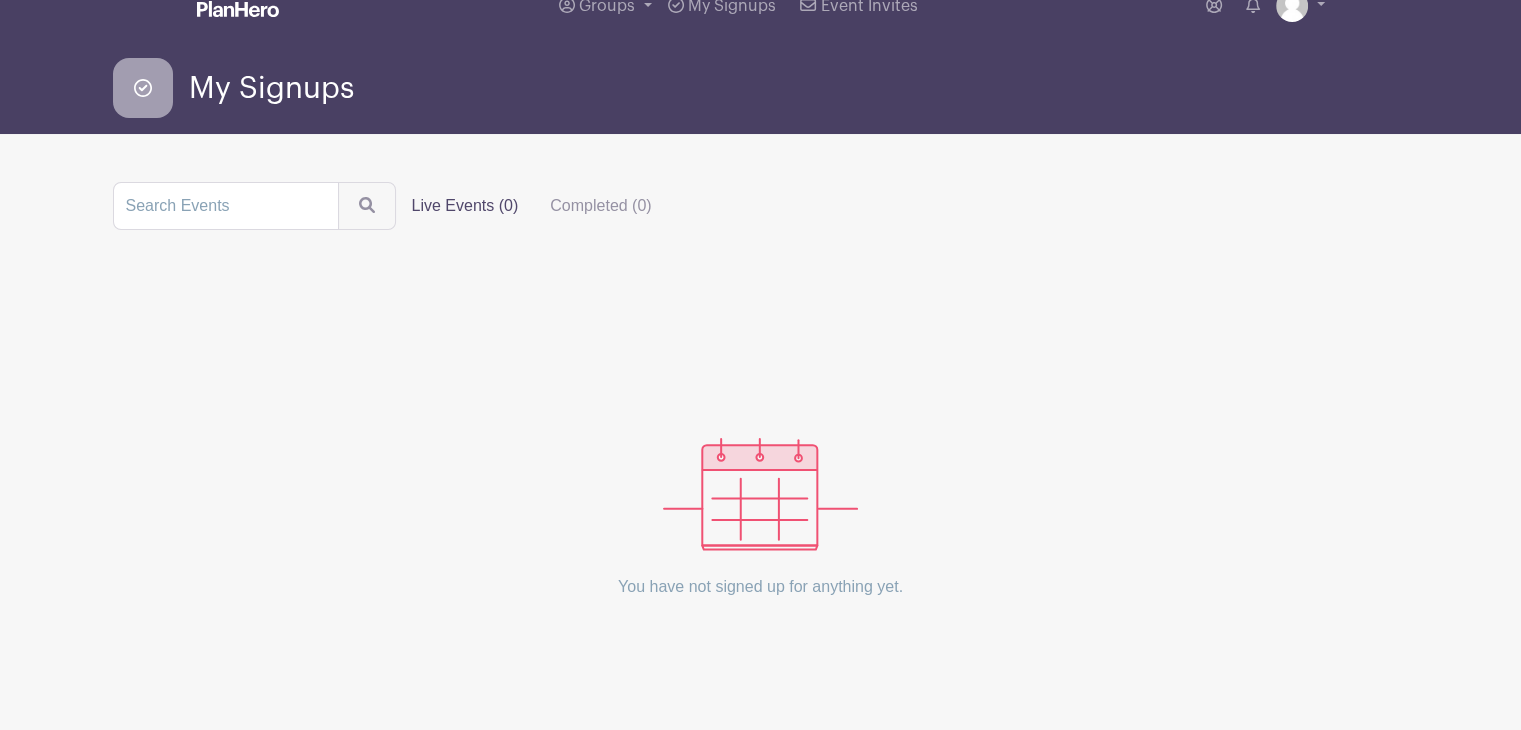 scroll, scrollTop: 0, scrollLeft: 0, axis: both 